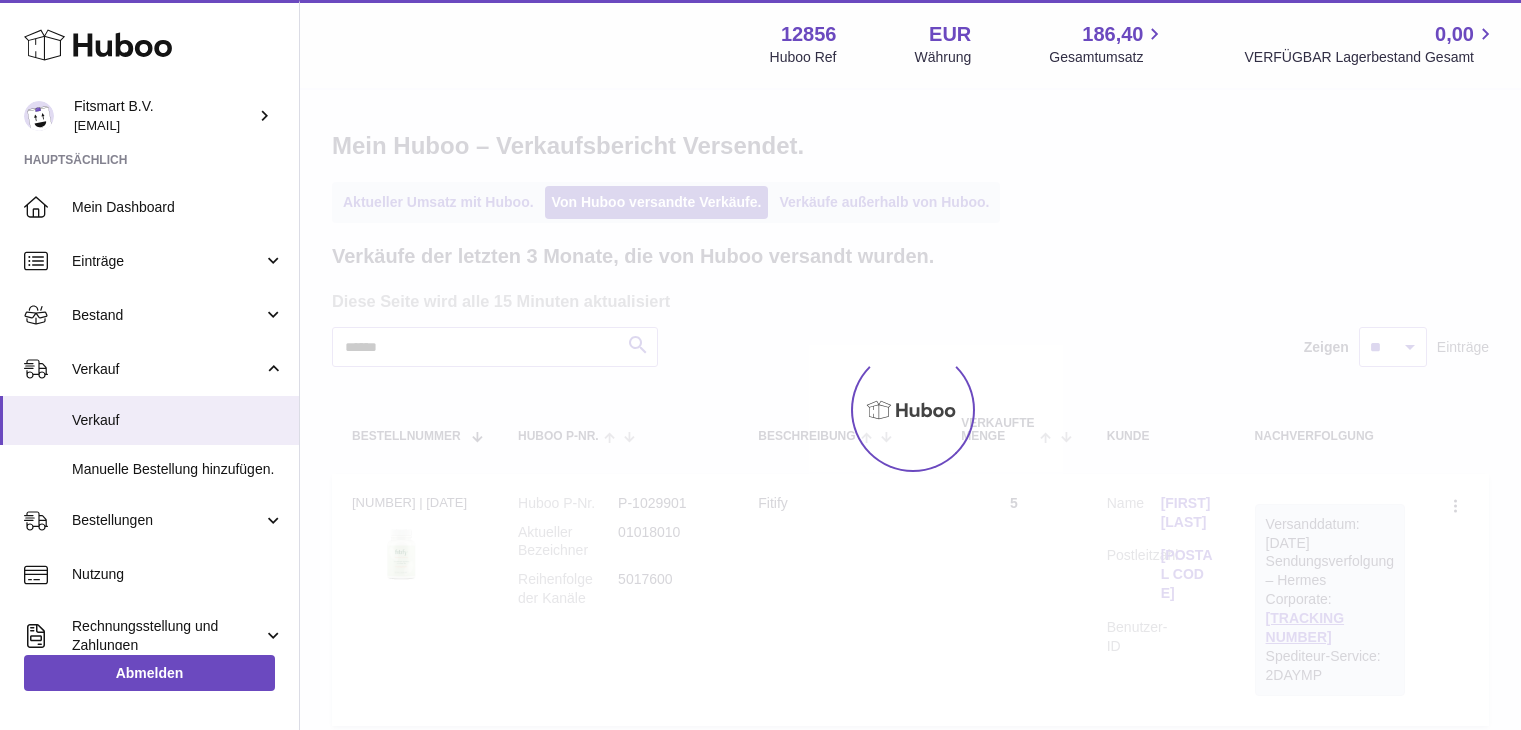 scroll, scrollTop: 0, scrollLeft: 0, axis: both 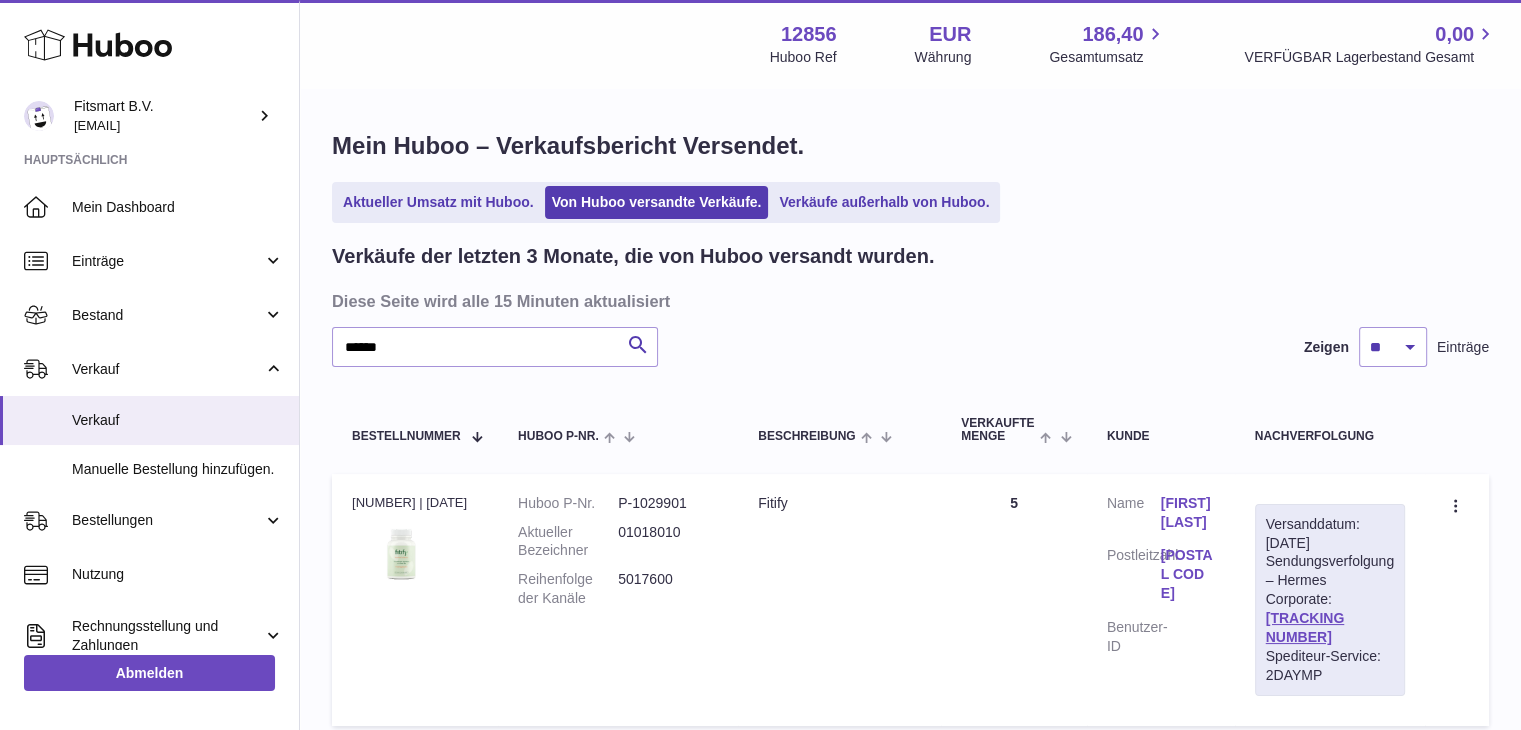 type on "******" 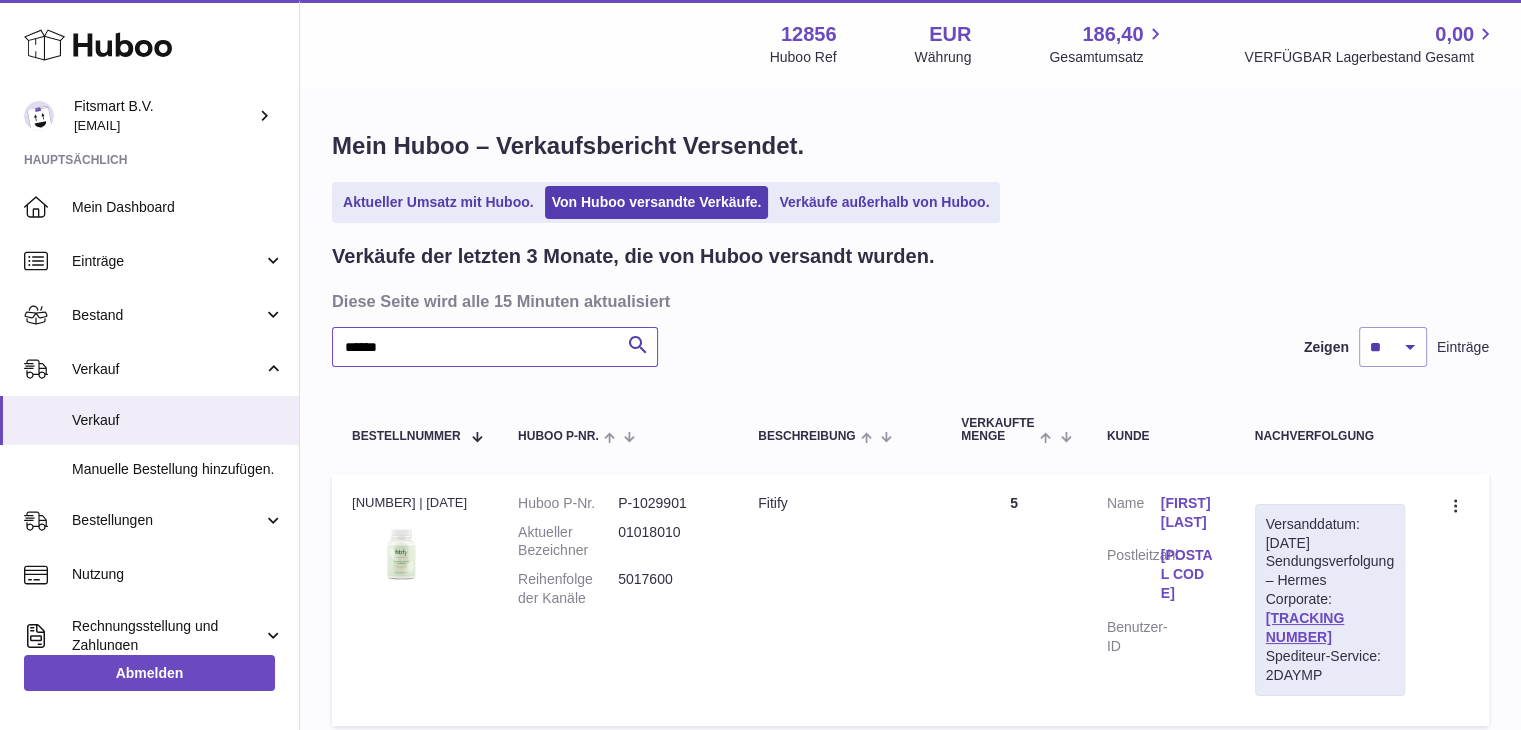 click on "******" at bounding box center (495, 347) 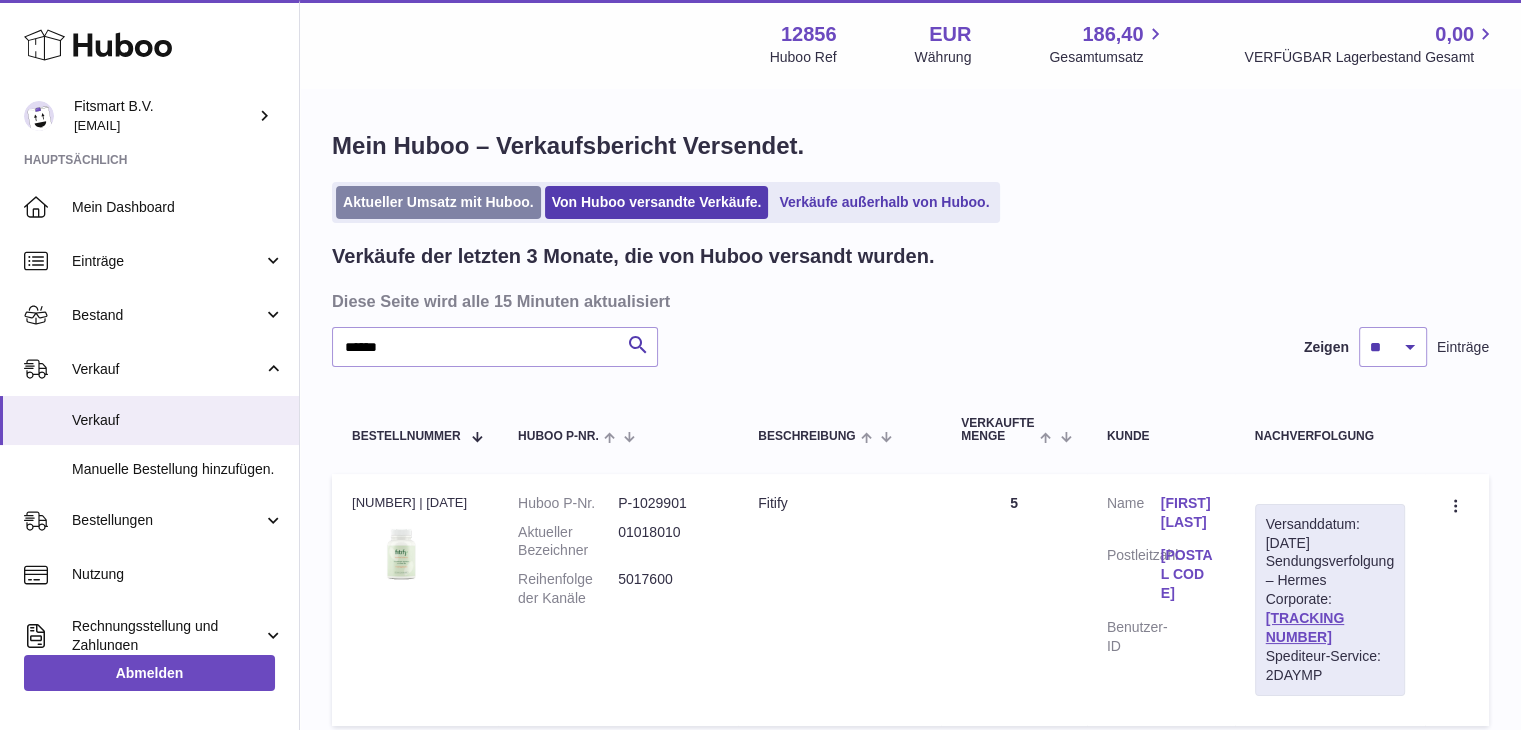 click on "Aktueller Umsatz mit Huboo." at bounding box center [438, 202] 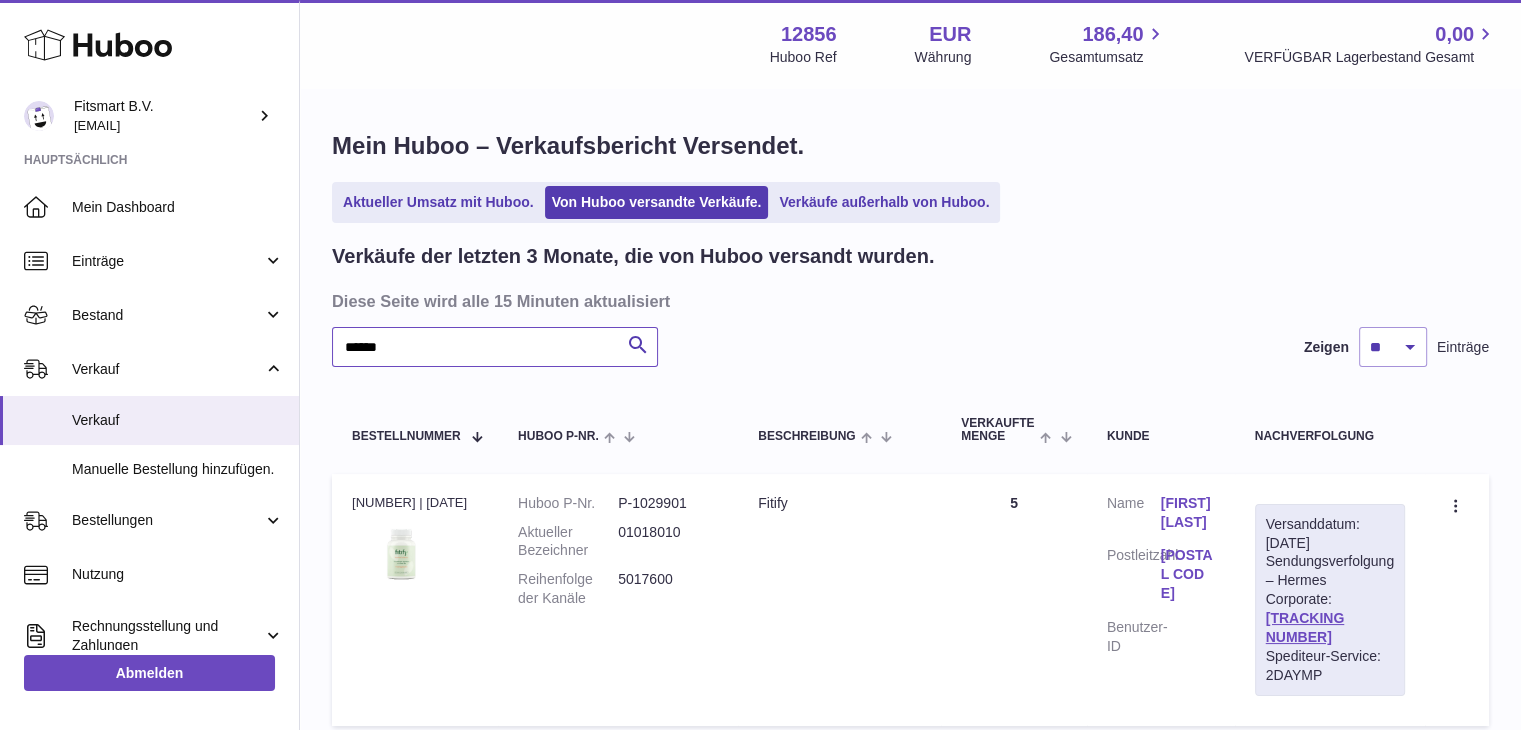 click on "******" at bounding box center [495, 347] 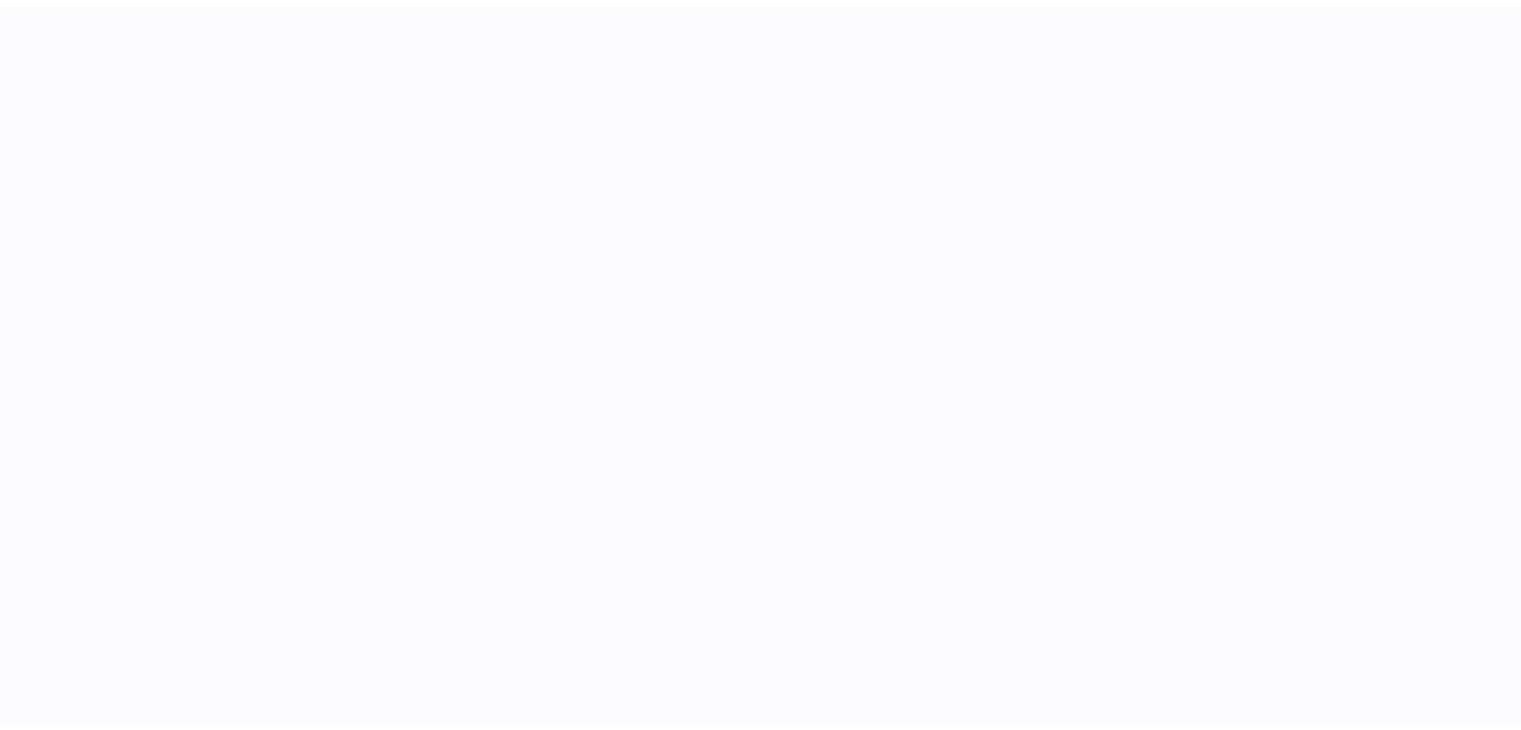 scroll, scrollTop: 0, scrollLeft: 0, axis: both 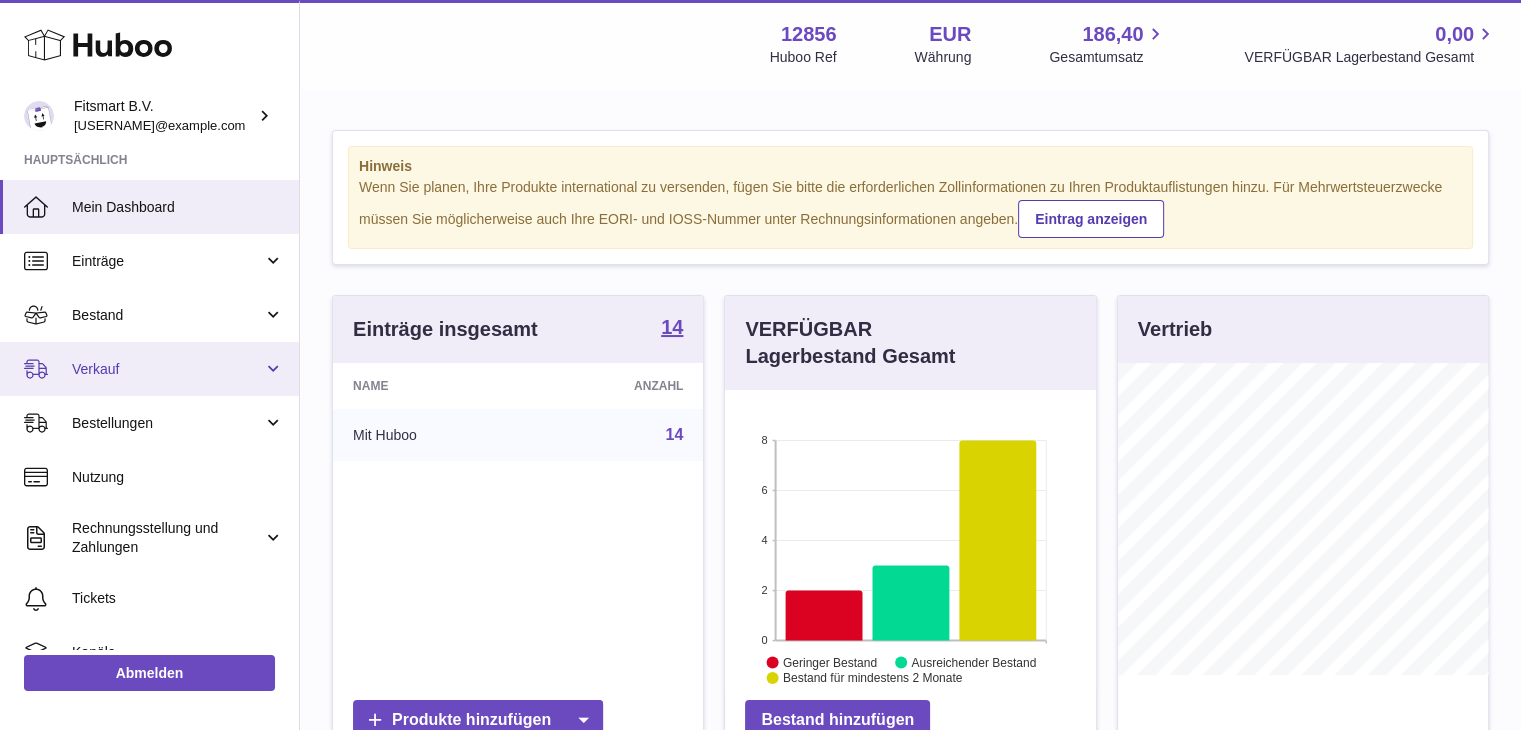 click on "Verkauf" at bounding box center [167, 369] 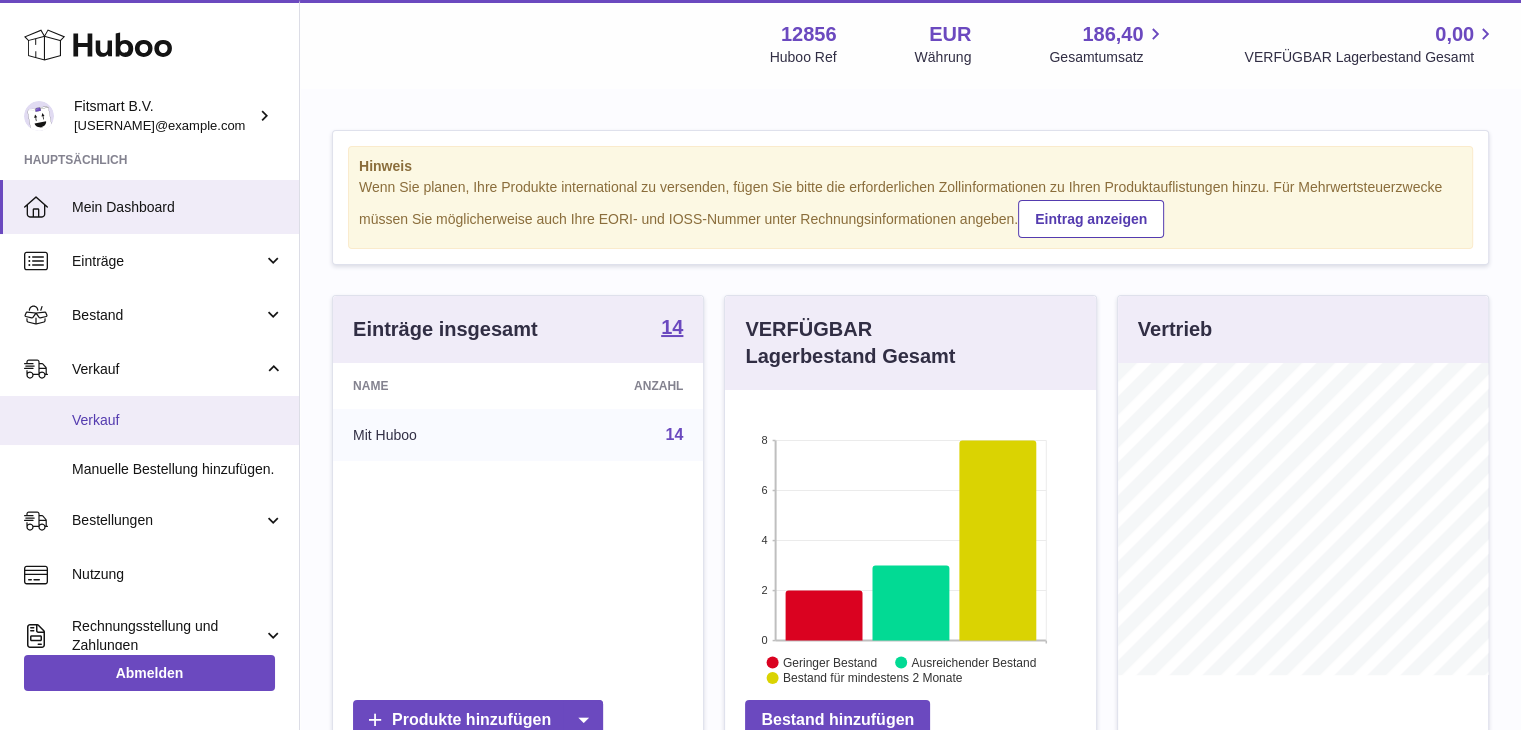 click on "Verkauf" at bounding box center (178, 420) 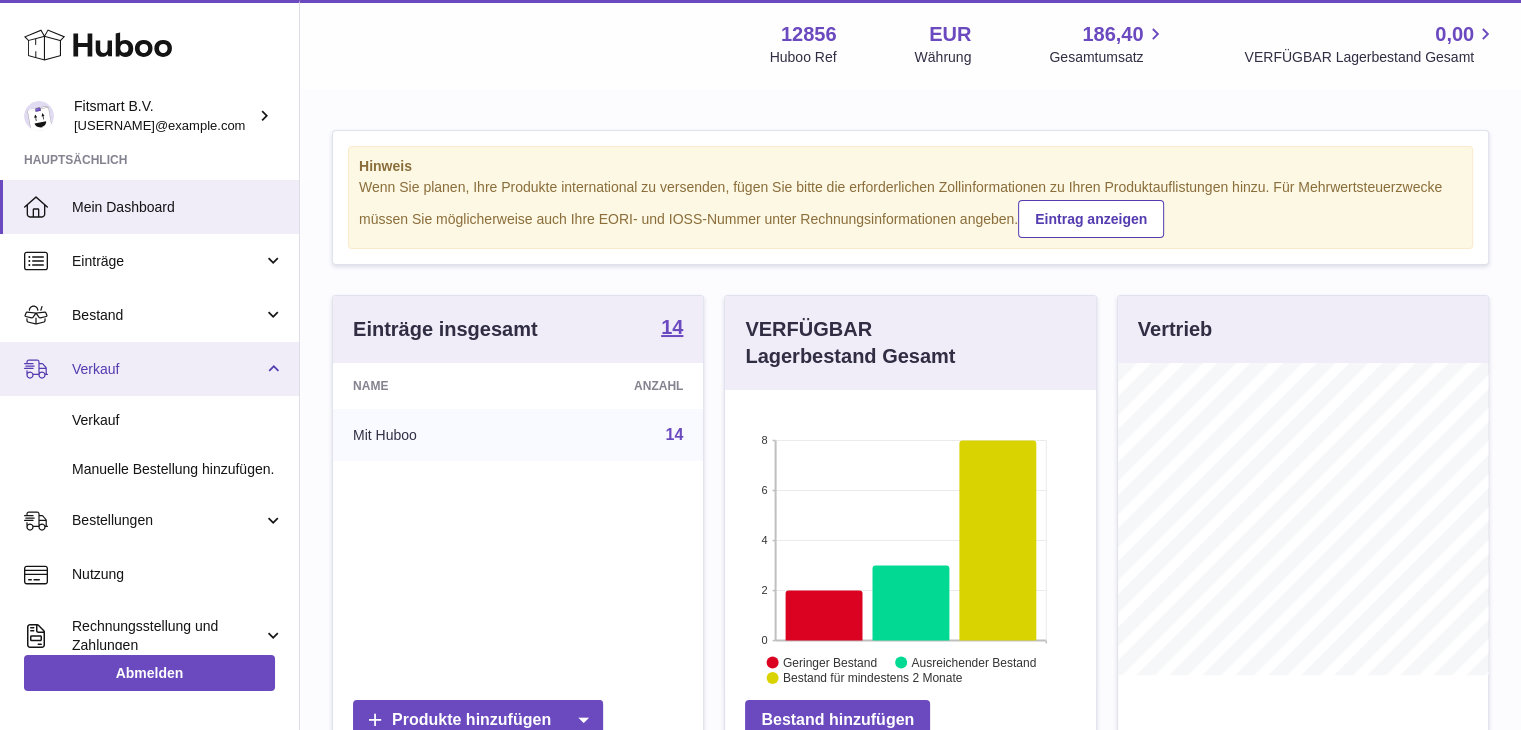 click on "Verkauf" at bounding box center (149, 369) 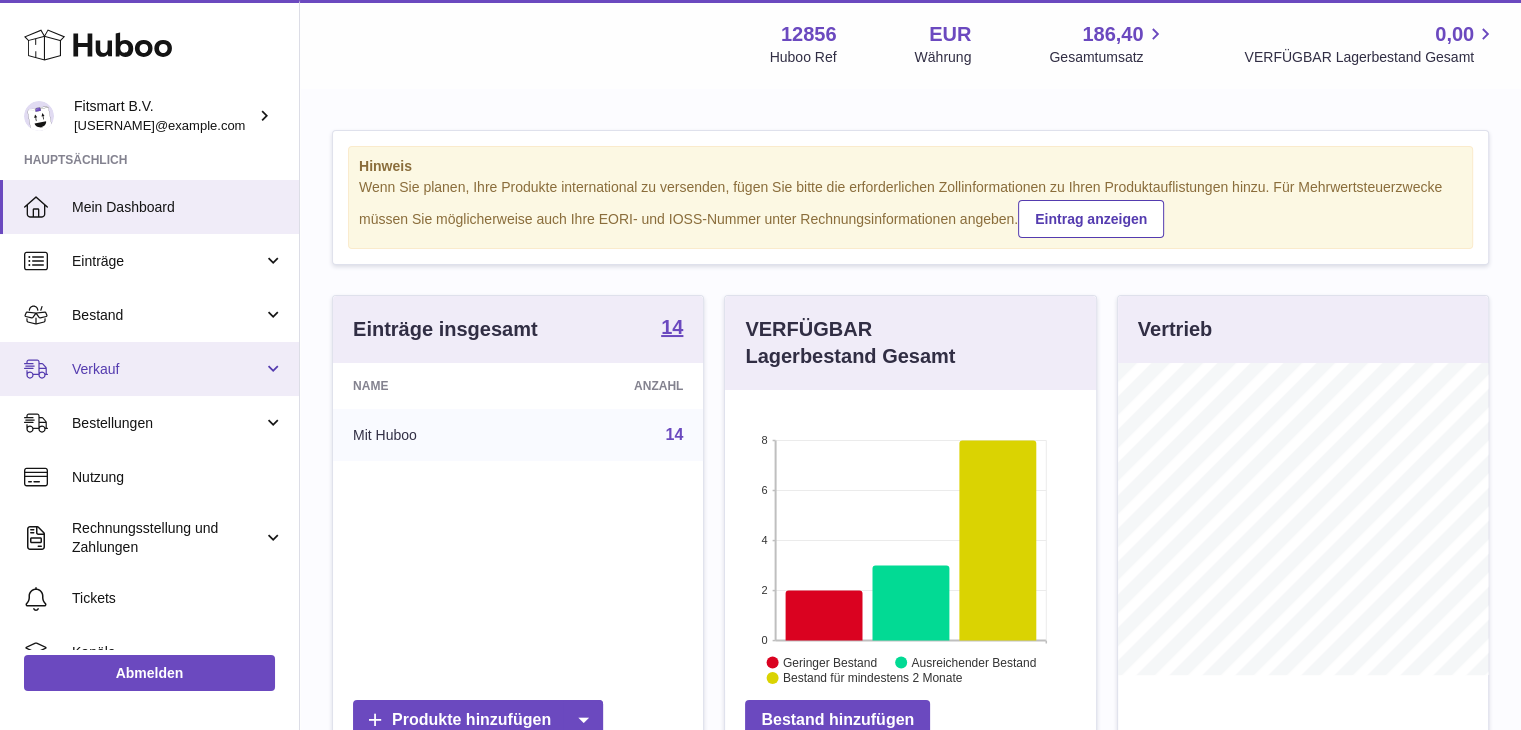 click on "Verkauf" at bounding box center [167, 369] 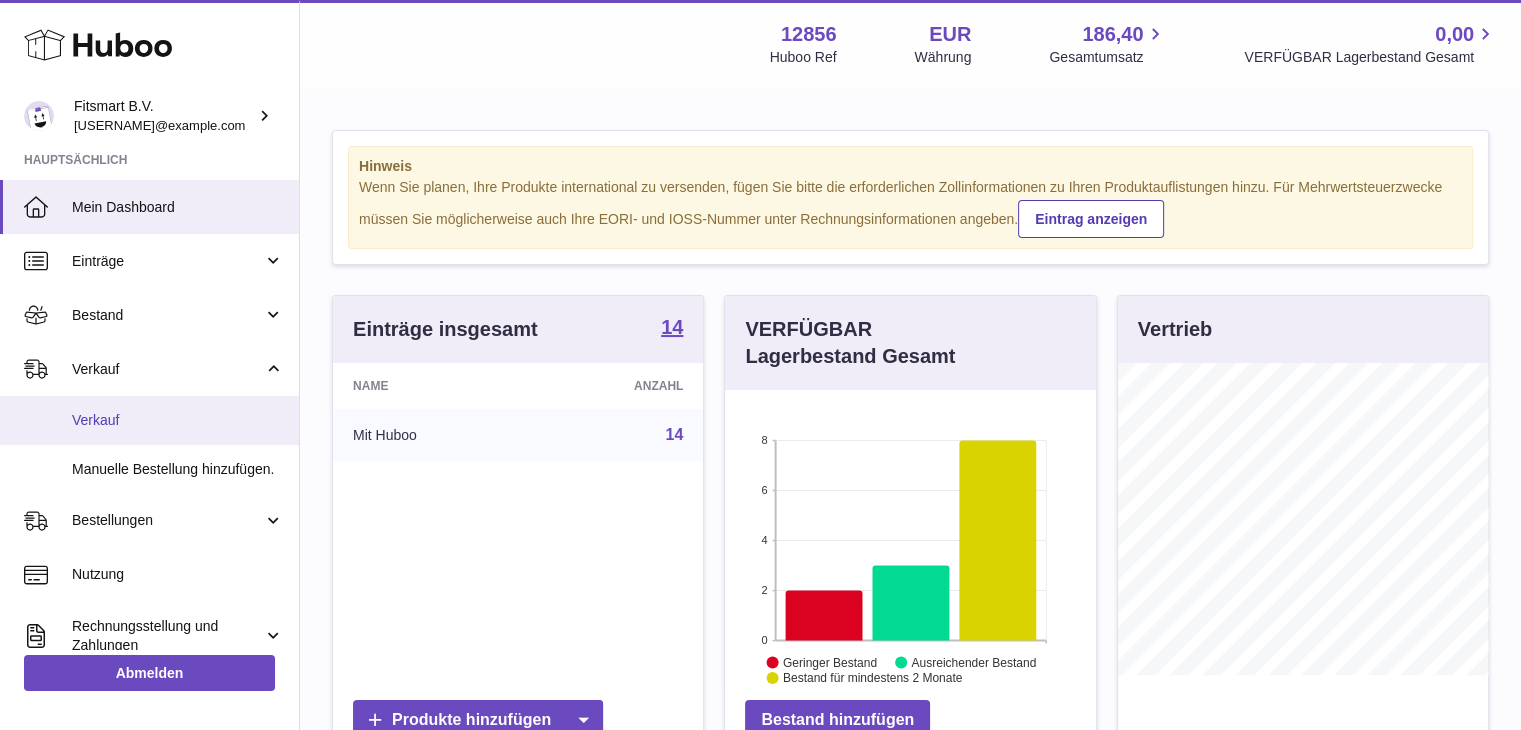 click on "Verkauf" at bounding box center [149, 420] 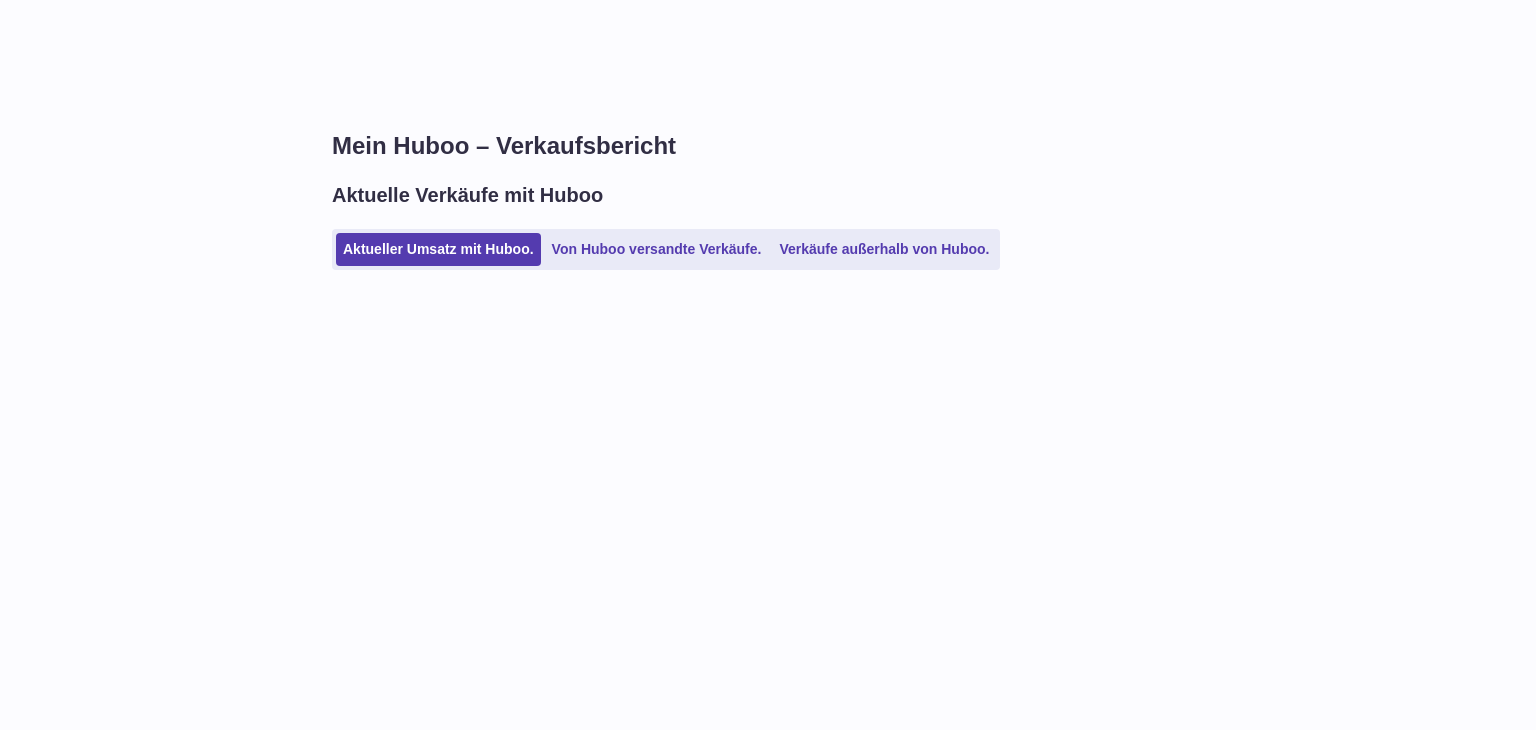 scroll, scrollTop: 0, scrollLeft: 0, axis: both 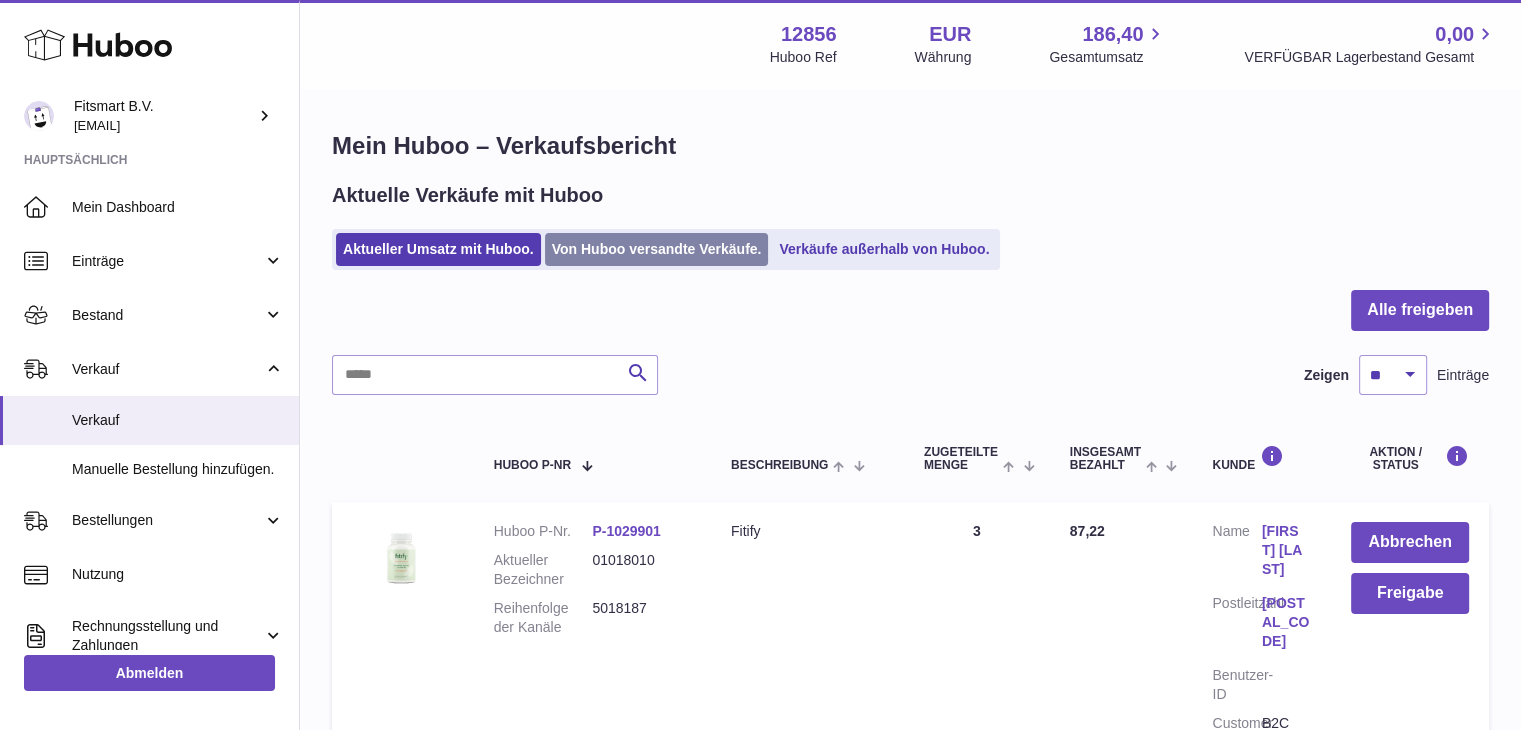 click on "Von Huboo versandte Verkäufe." at bounding box center [657, 249] 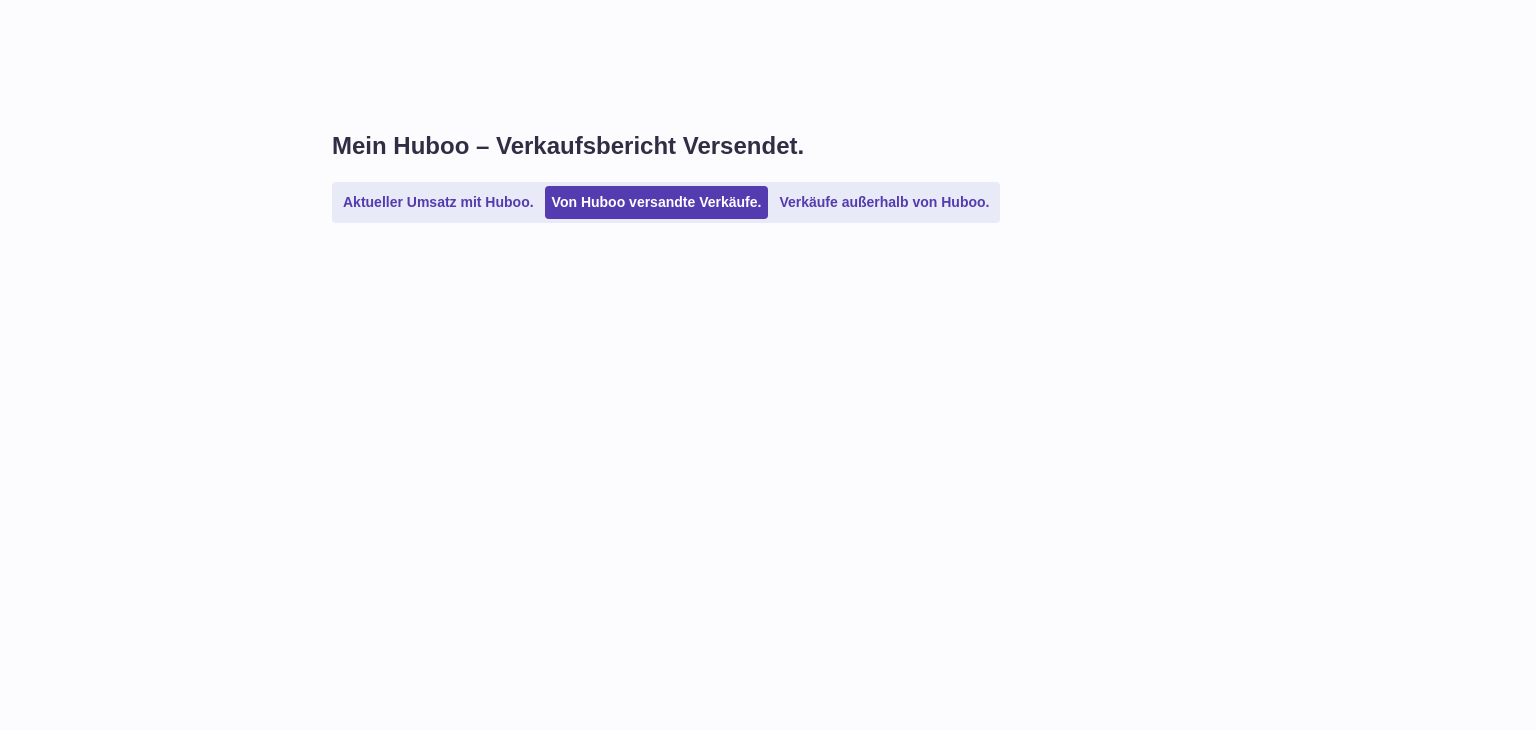 scroll, scrollTop: 0, scrollLeft: 0, axis: both 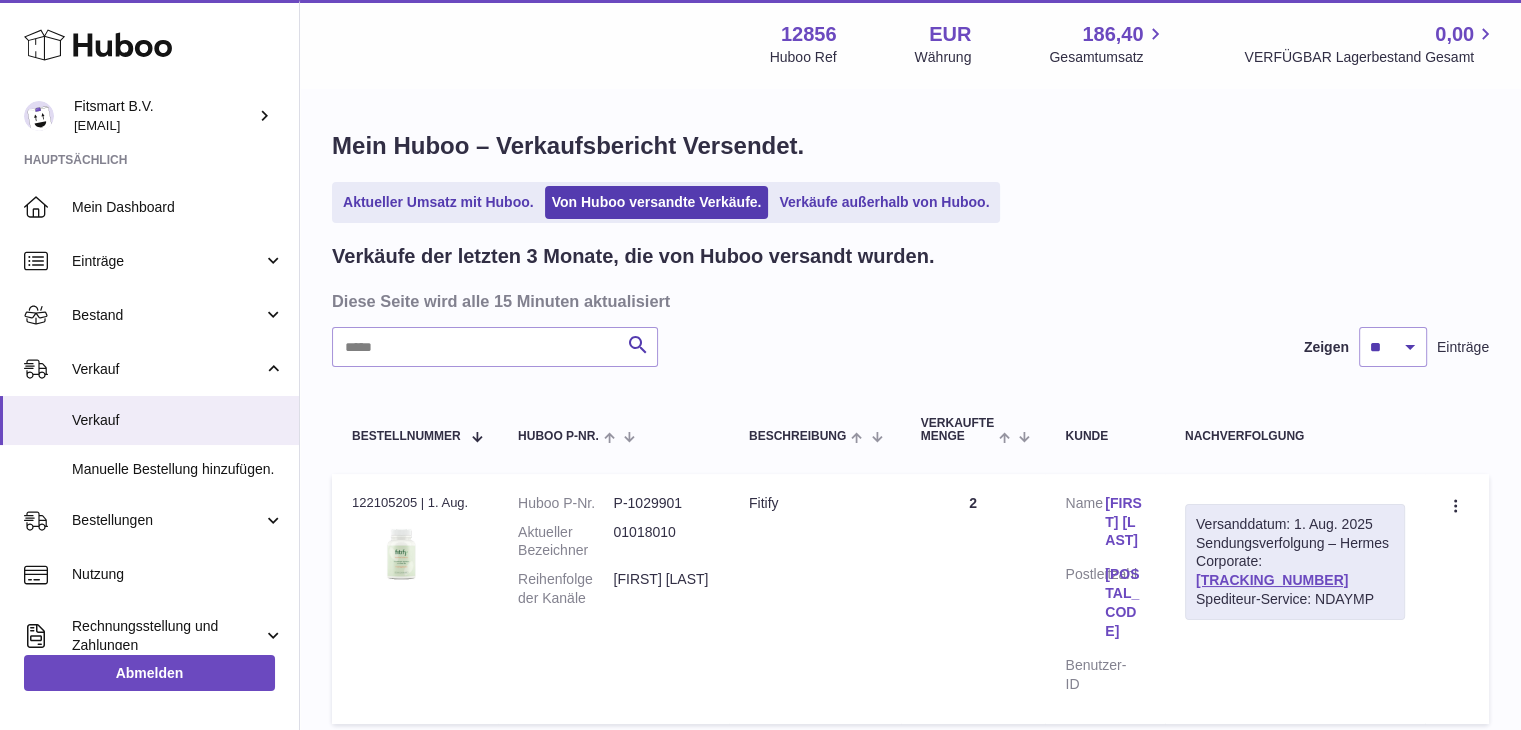 click on "Verkäufe der letzten 3 Monate, die von Huboo versandt wurden.     Diese Seite wird alle 15 Minuten aktualisiert       Suche
Zeigen
** ** **
Einträge
Bestellnummer       Huboo P-Nr.       Beschreibung       Verkaufte Menge
Kunde
Nachverfolgung
Bestellnr.
122105205 | 1. Aug.
Huboo P-Nr.   P-1029901   Aktueller Bezeichner   01018010
Reihenfolge der Kanäle
Angela Symes-1     Beschreibung
Fitify
Anzahl
2
Kunde  Name   Angela Symes   Postleitzahl   KT21 2QN   Benutzer-ID
Versanddatum: 1. Aug. 2025
Sendungsverfolgung – Hermes Corporate:
H01HYA0050894195
Spediteur-Service: NDAYMP
Ein Ticket erstellen" at bounding box center (910, 1449) 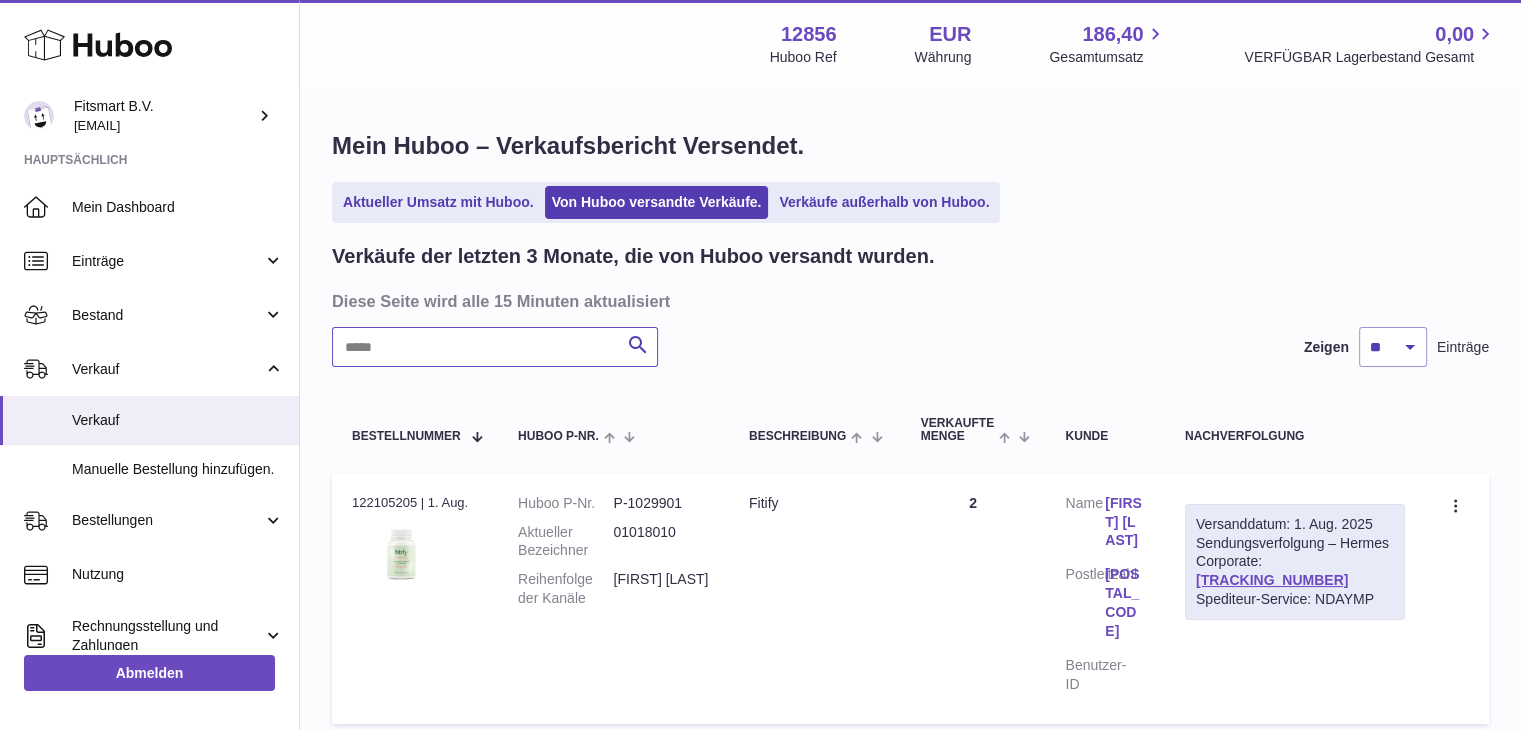 click at bounding box center [495, 347] 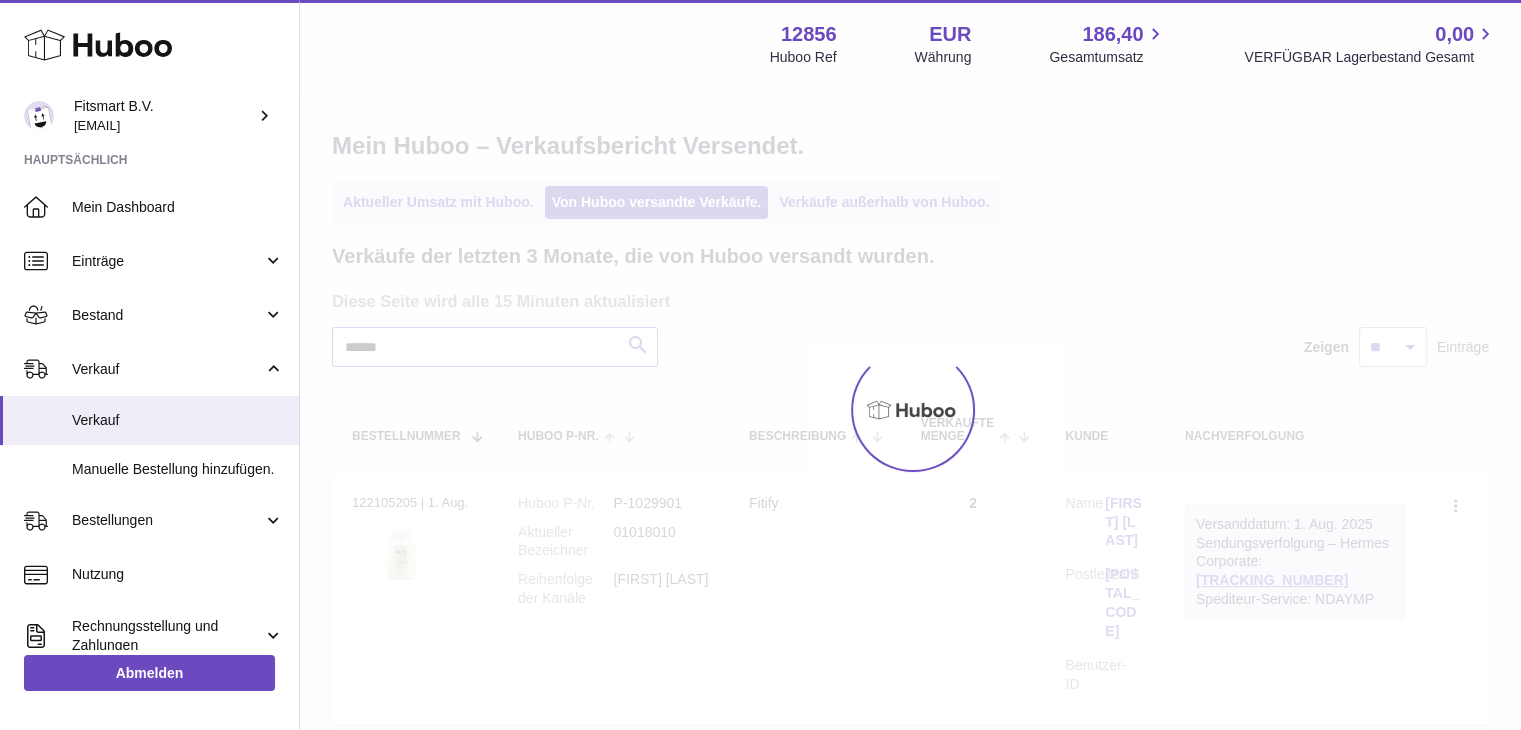 type on "******" 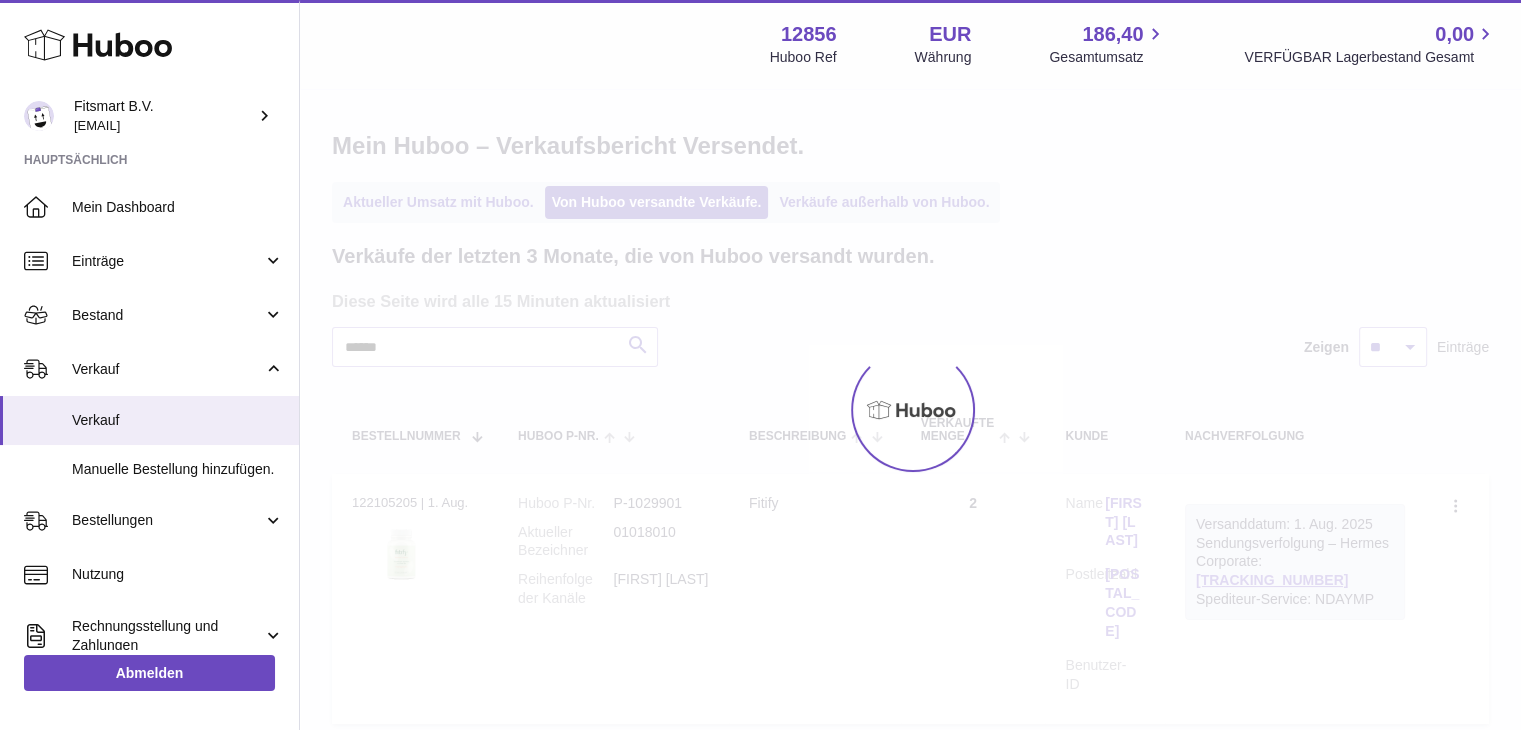 click at bounding box center (910, 410) 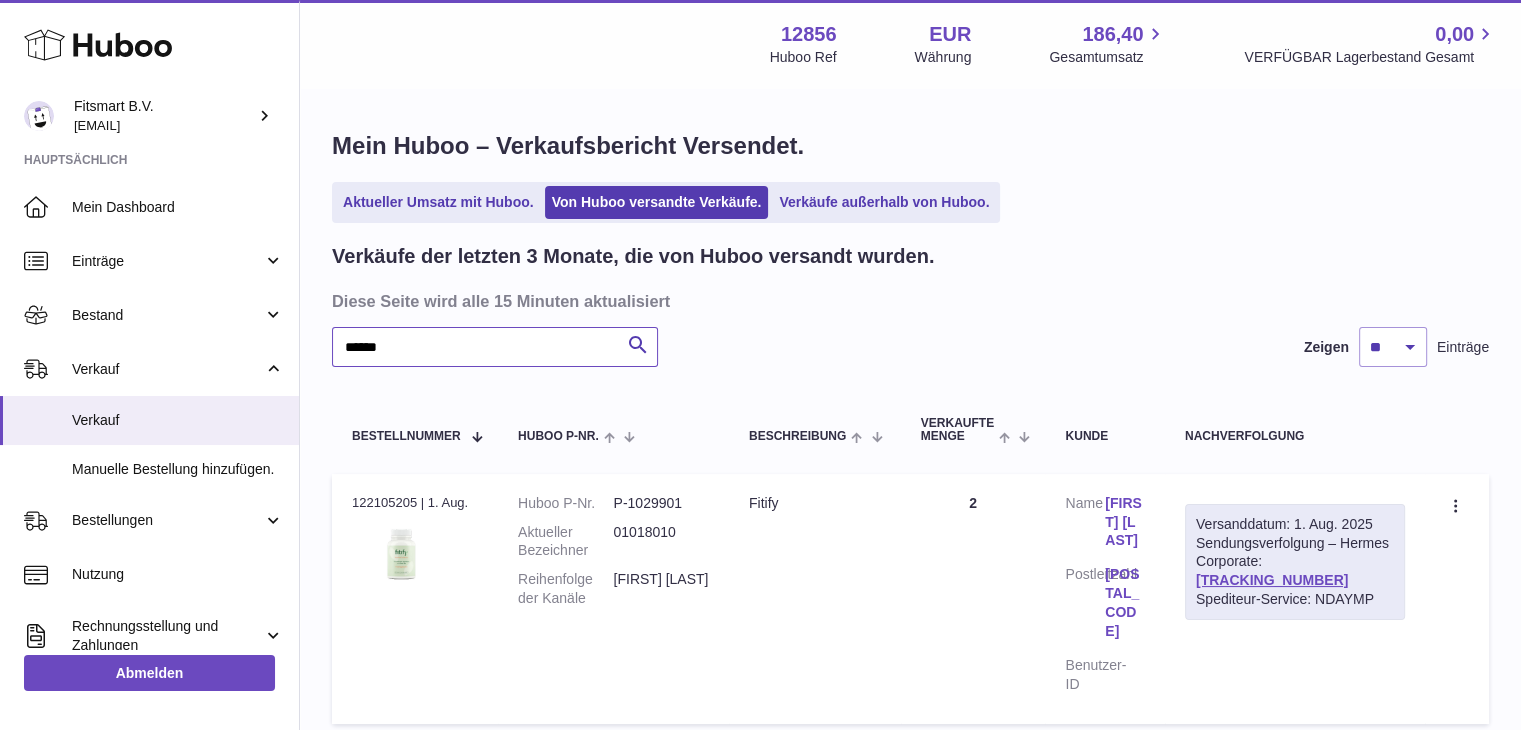 click on "******" at bounding box center (495, 347) 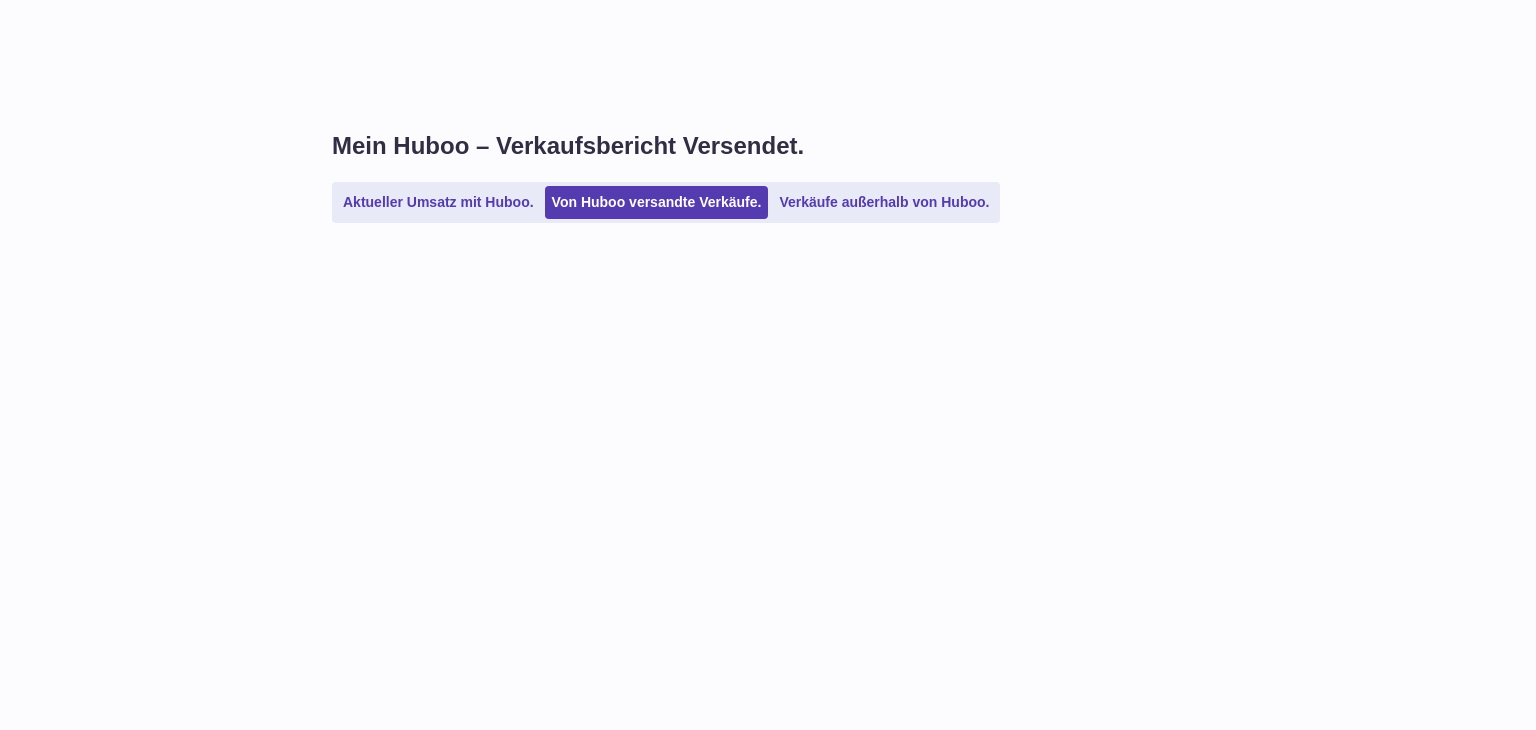 scroll, scrollTop: 0, scrollLeft: 0, axis: both 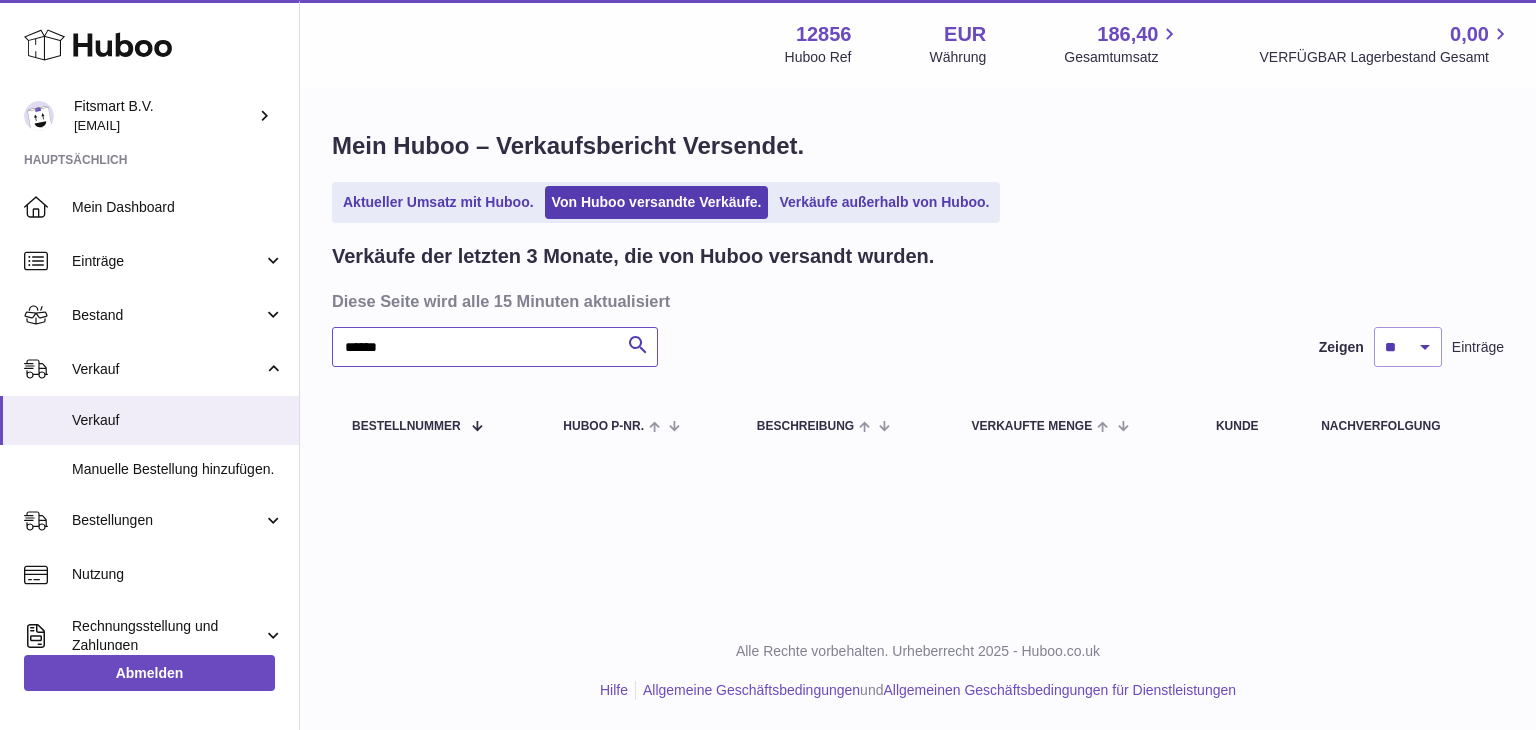 click on "******" at bounding box center (495, 347) 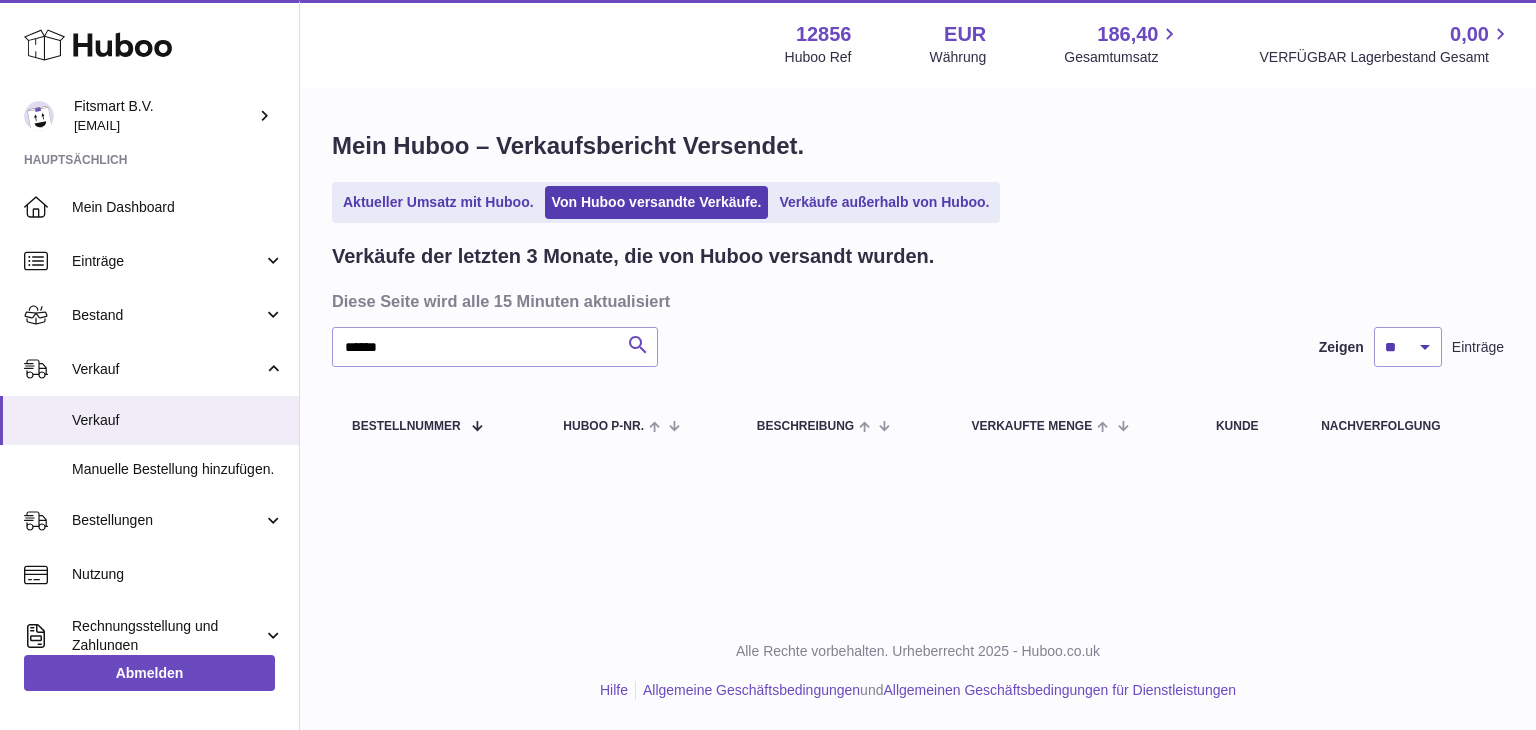click at bounding box center (638, 345) 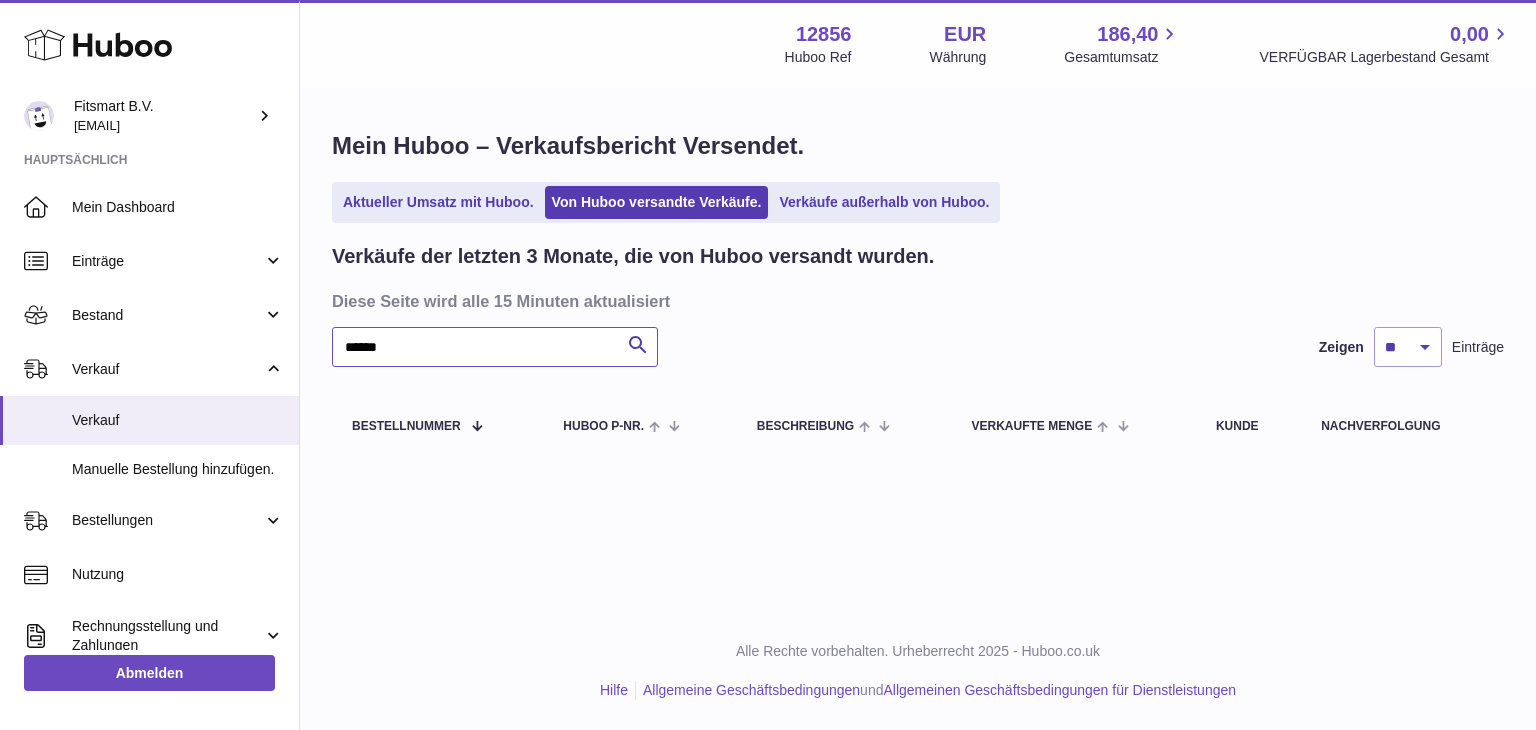 click on "******" at bounding box center [495, 347] 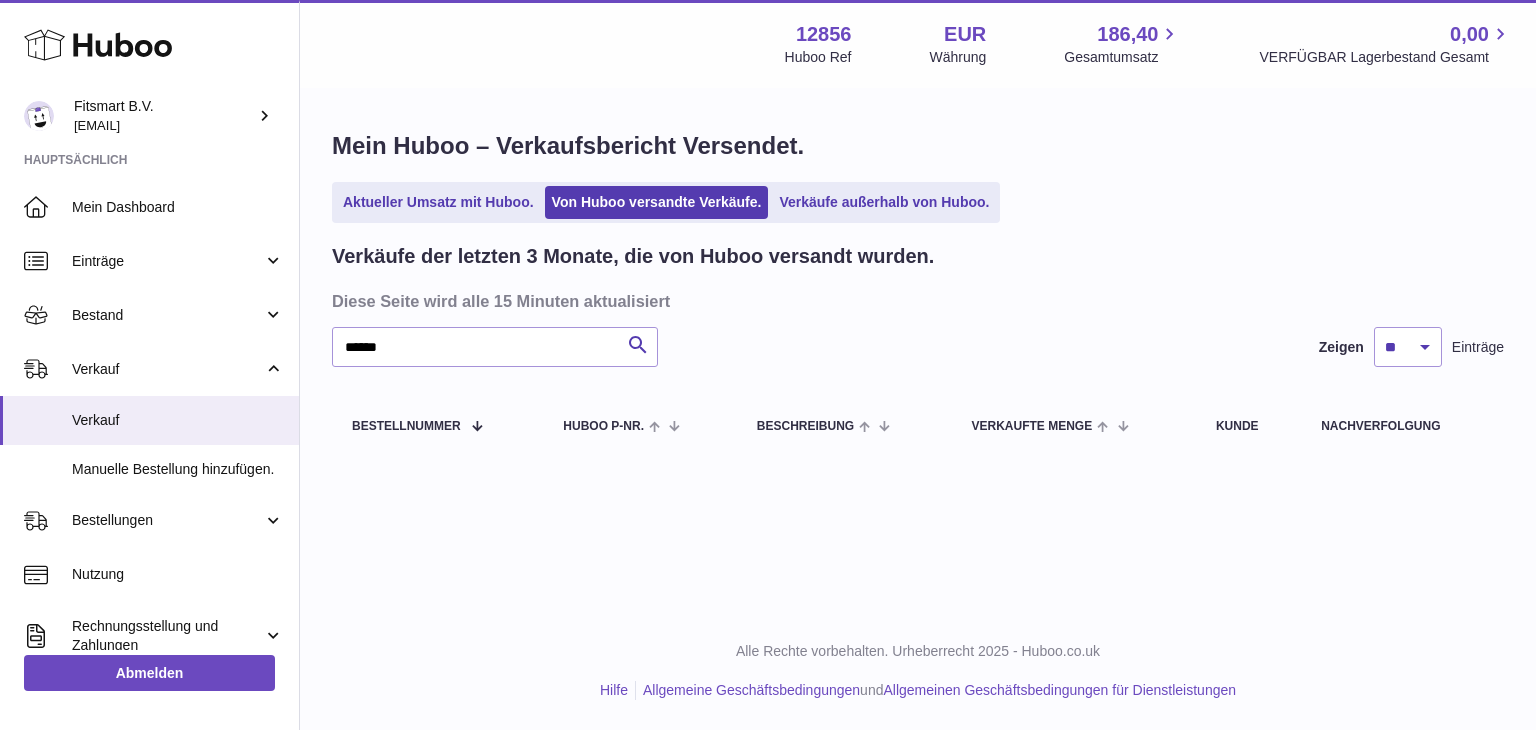 click on "Verkäufe der letzten 3 Monate, die von Huboo versandt wurden.     Diese Seite wird alle 15 Minuten aktualisiert   ******     Suche
Zeigen
** ** **
Einträge
Bestellnummer       Huboo P-Nr.       Beschreibung       Verkaufte Menge
Kunde
Nachverfolgung" at bounding box center (918, 353) 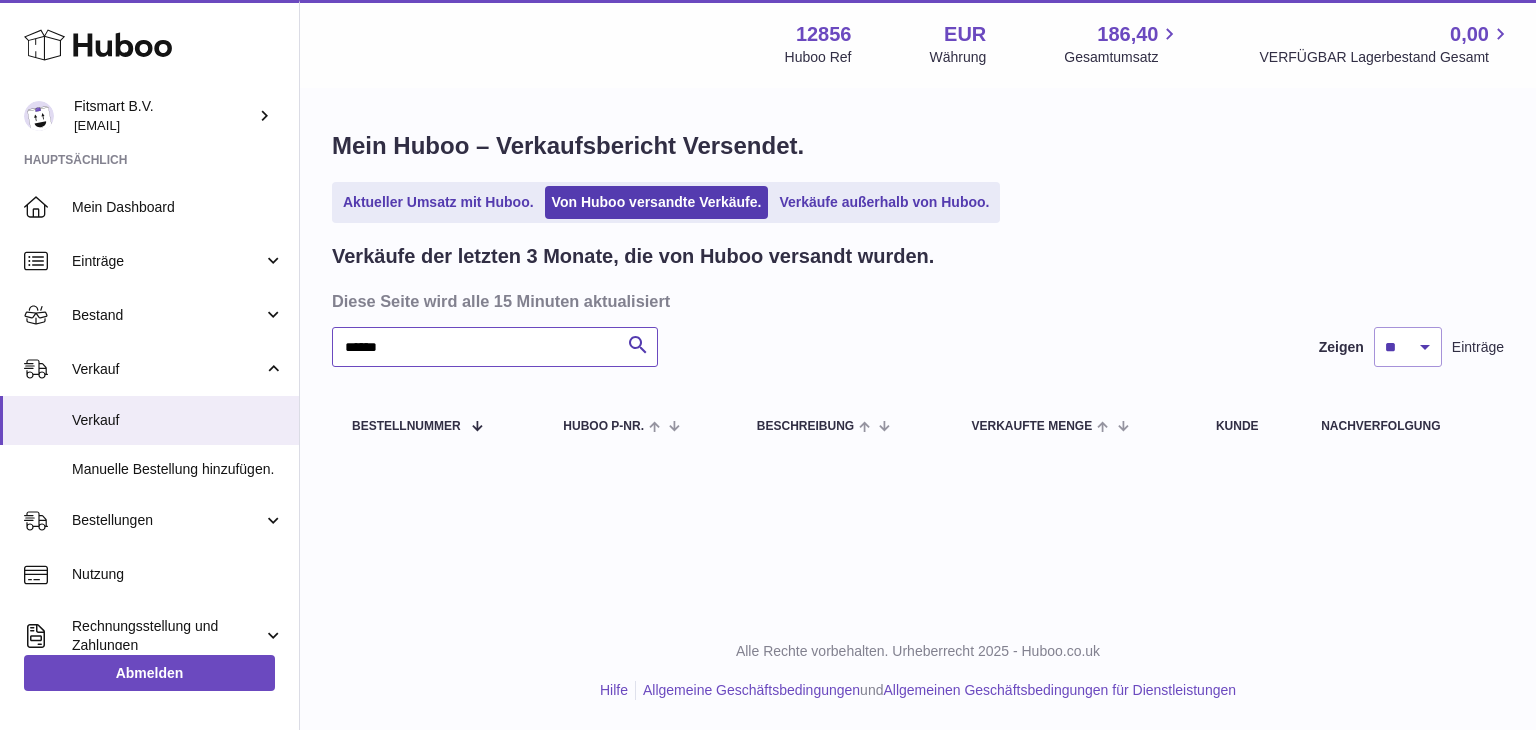 click on "******" at bounding box center (495, 347) 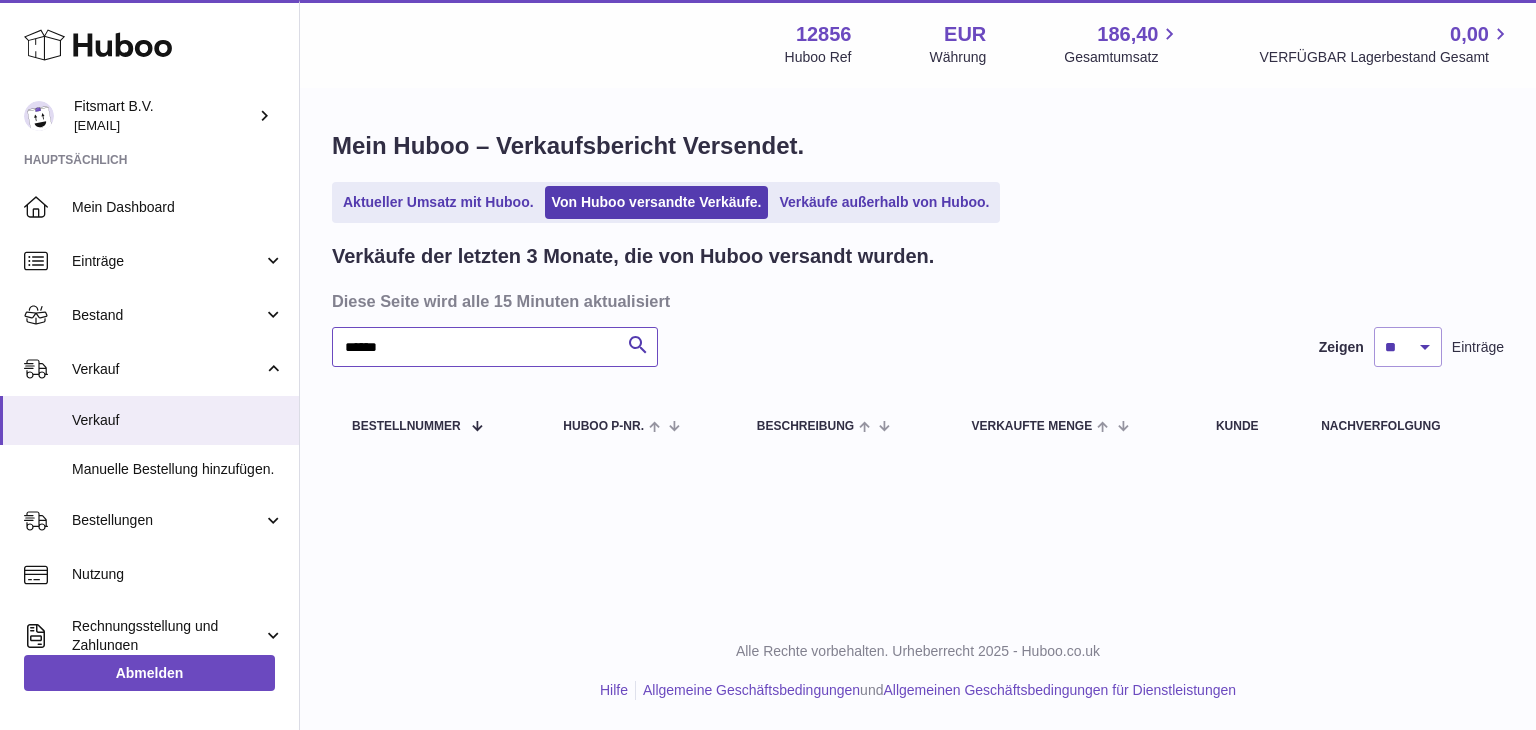 click on "******" at bounding box center (495, 347) 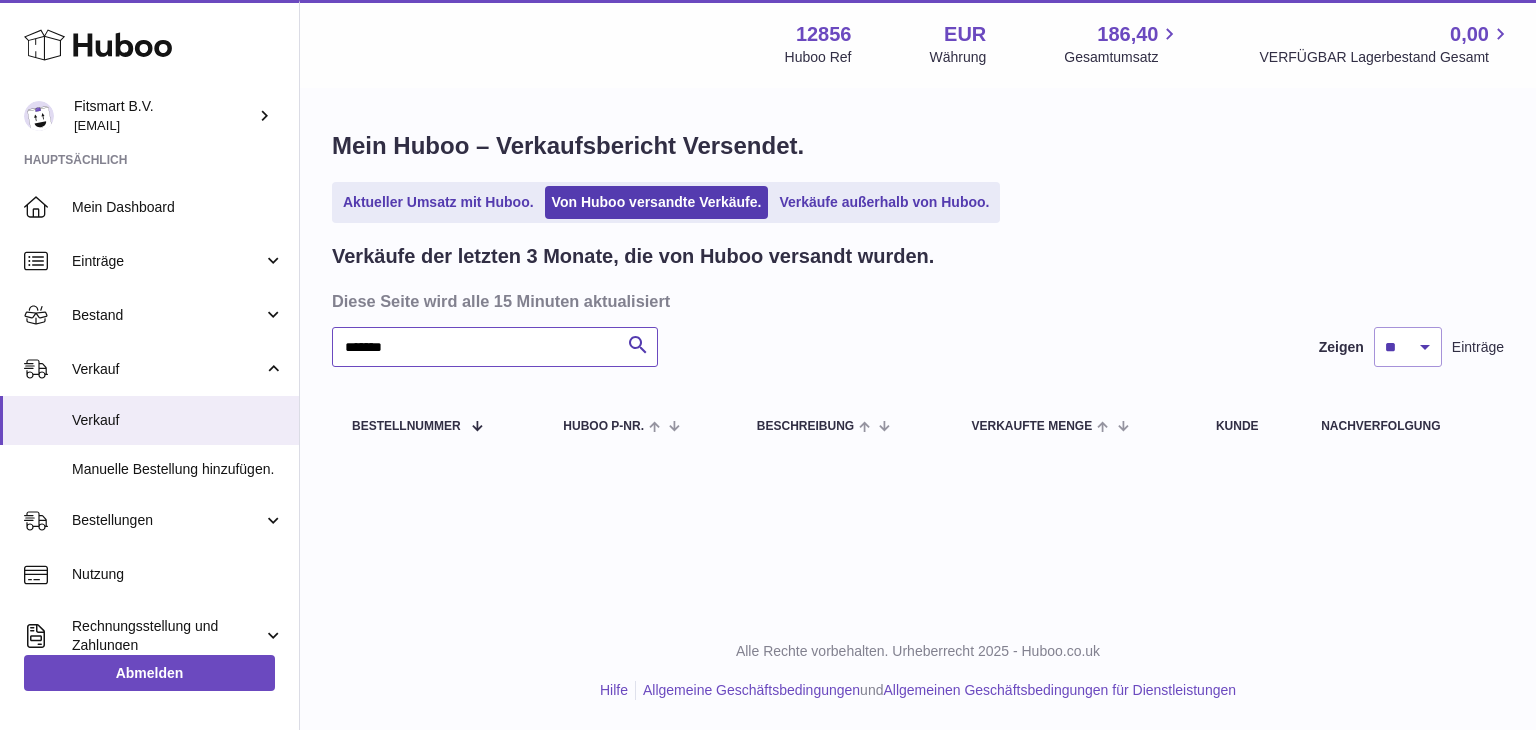 click on "*******" at bounding box center (495, 347) 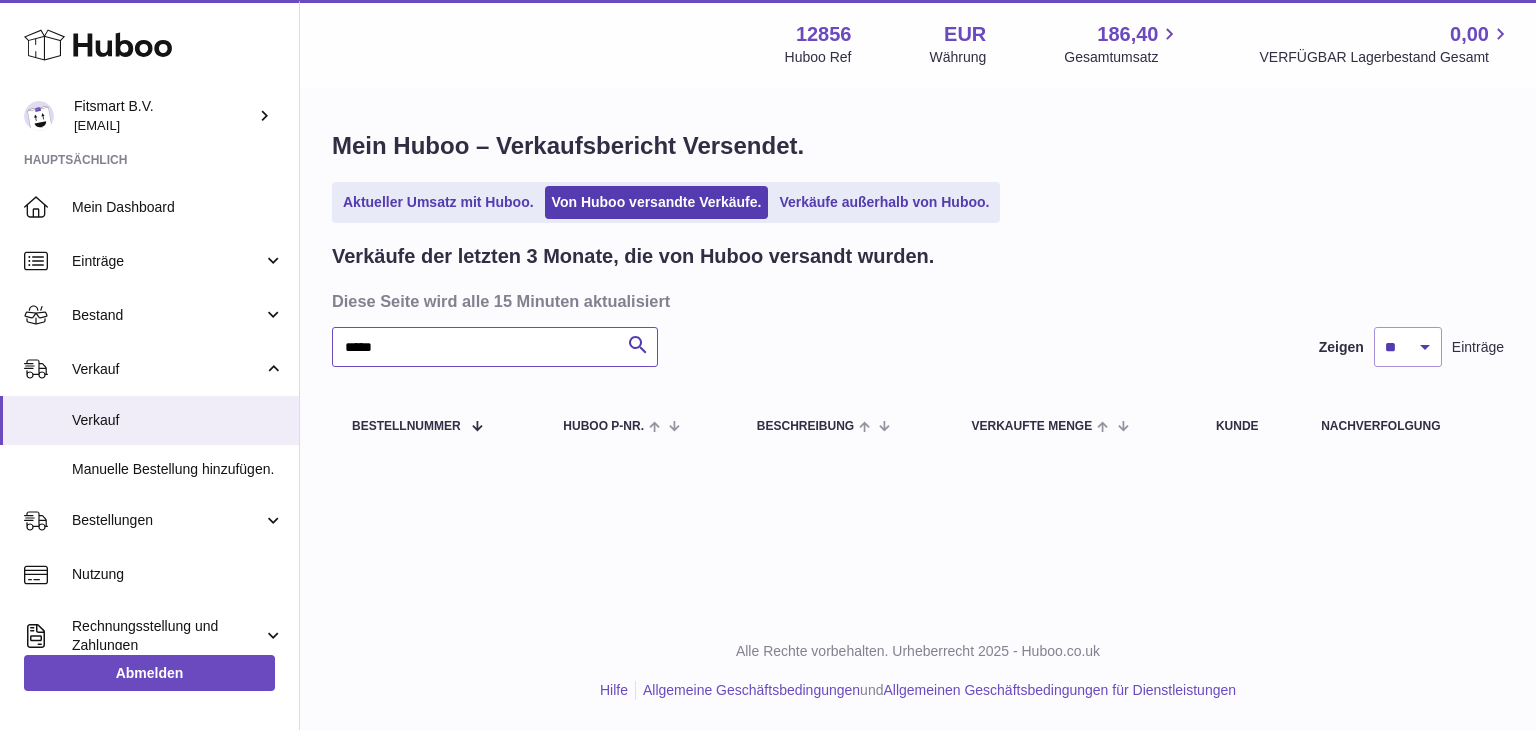 click on "*****" at bounding box center (495, 347) 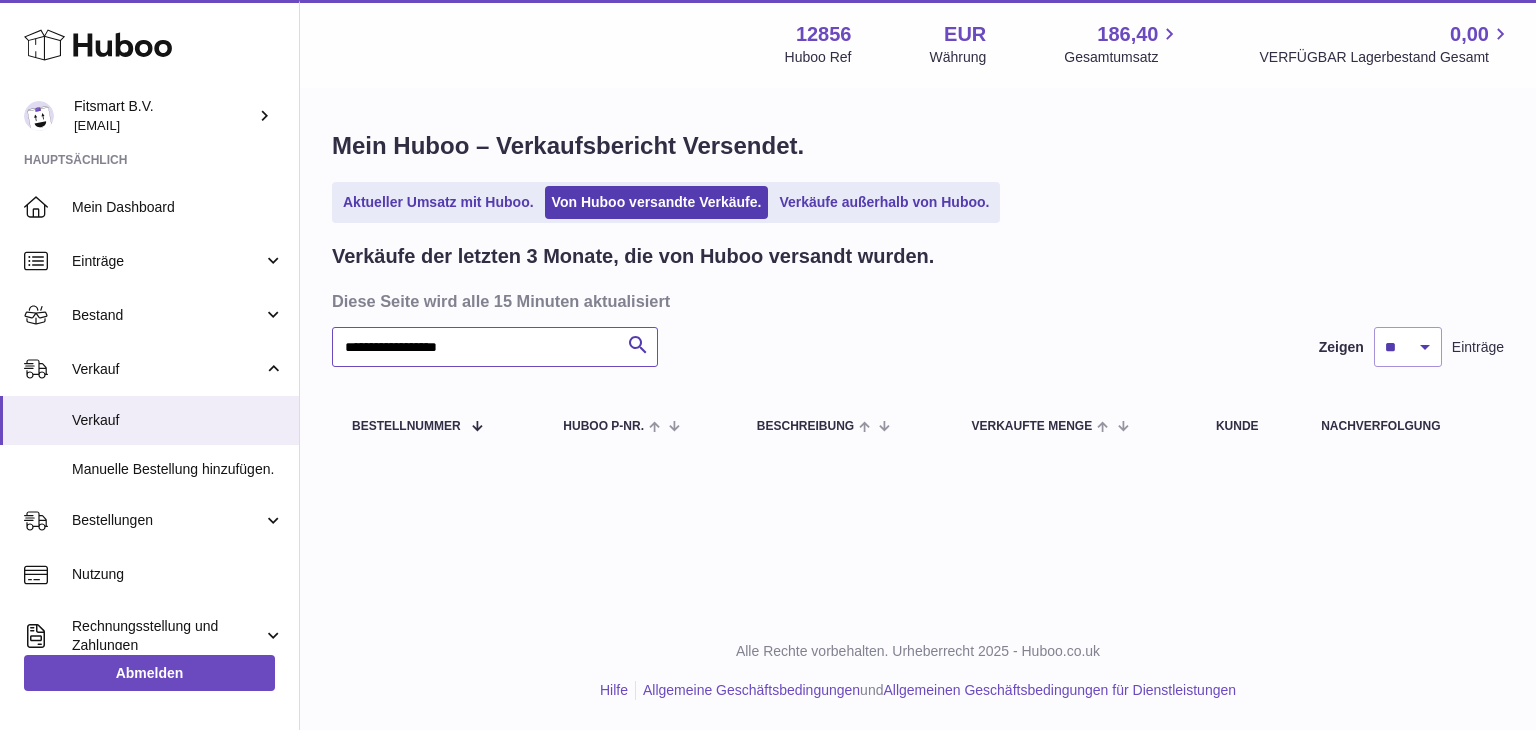 click on "**********" at bounding box center [495, 347] 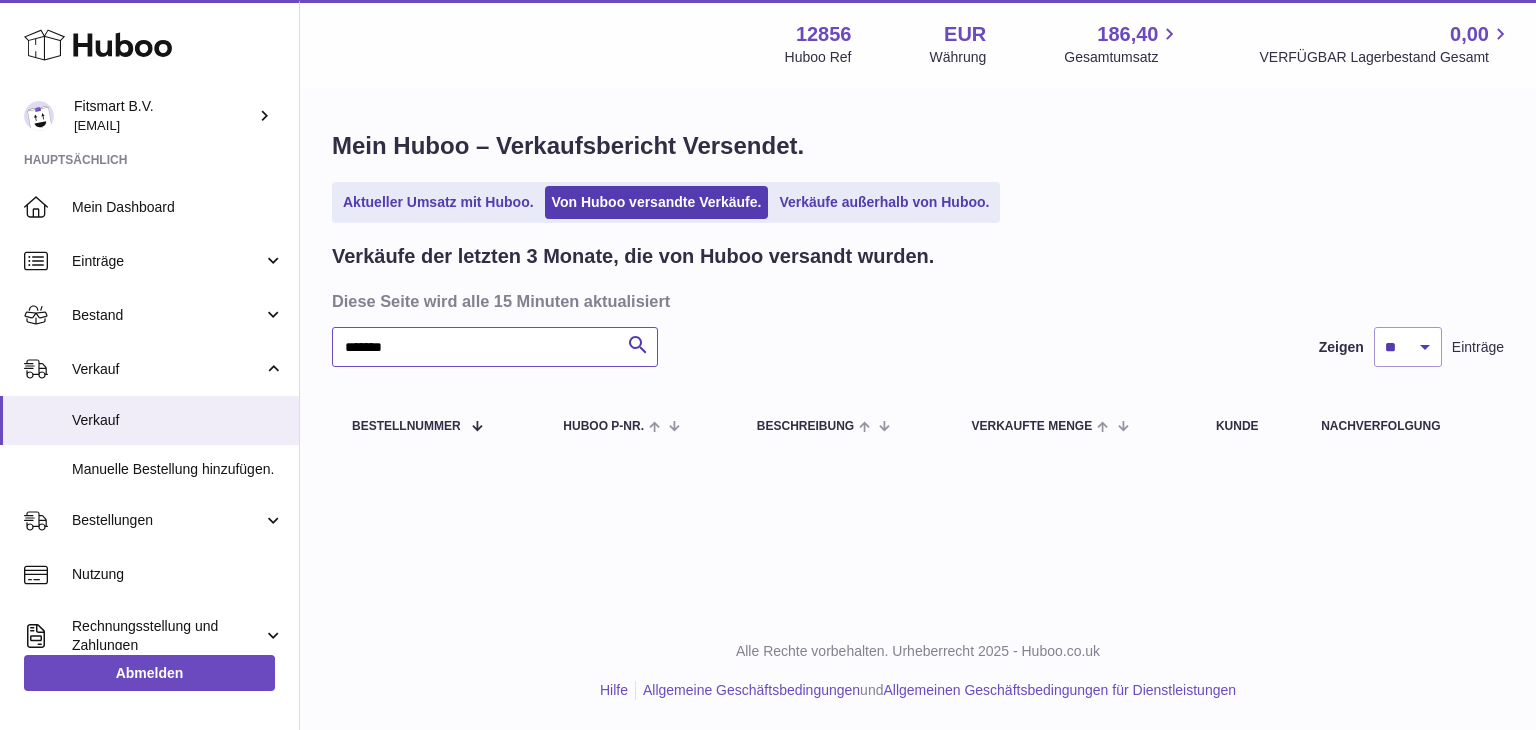 click on "*******" at bounding box center [495, 347] 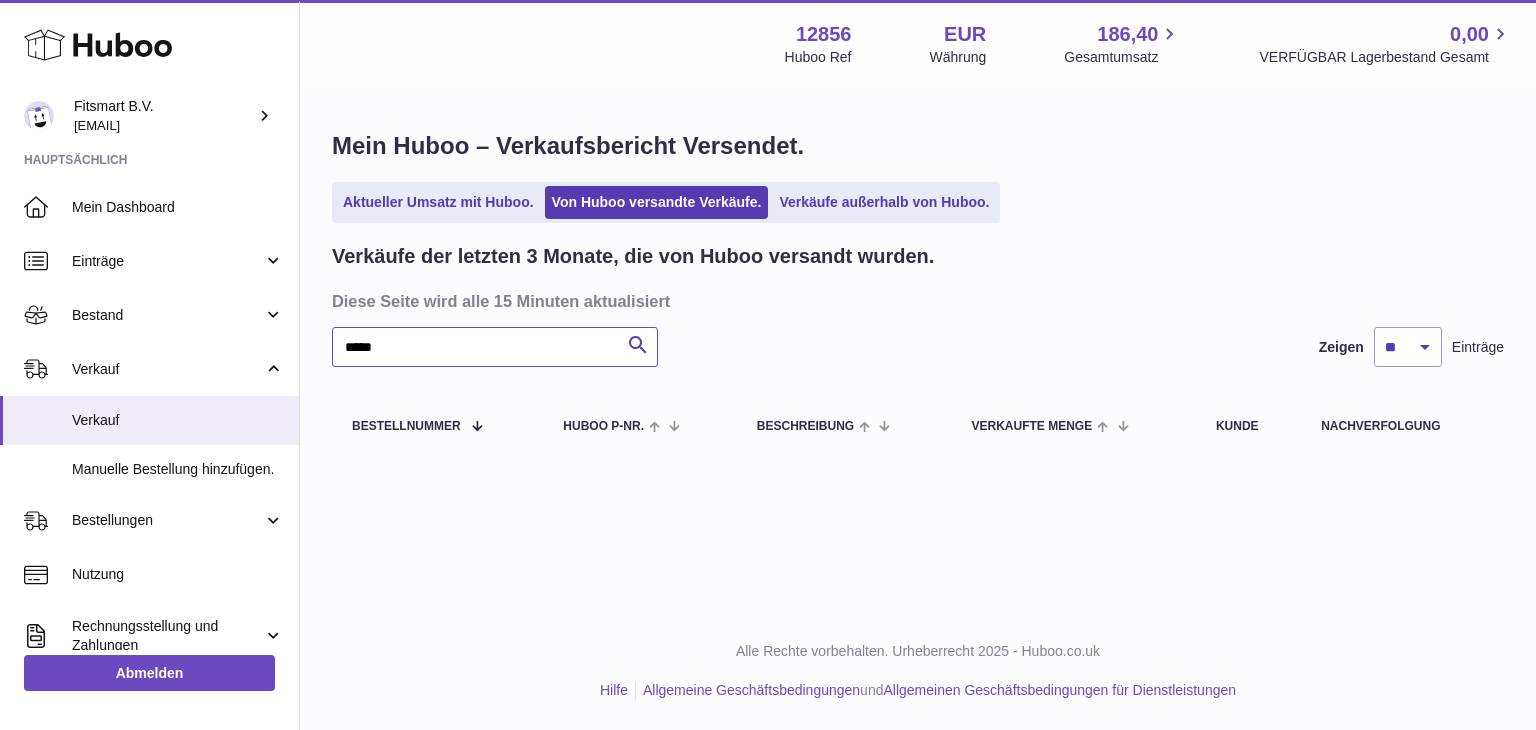 click on "*****" at bounding box center [495, 347] 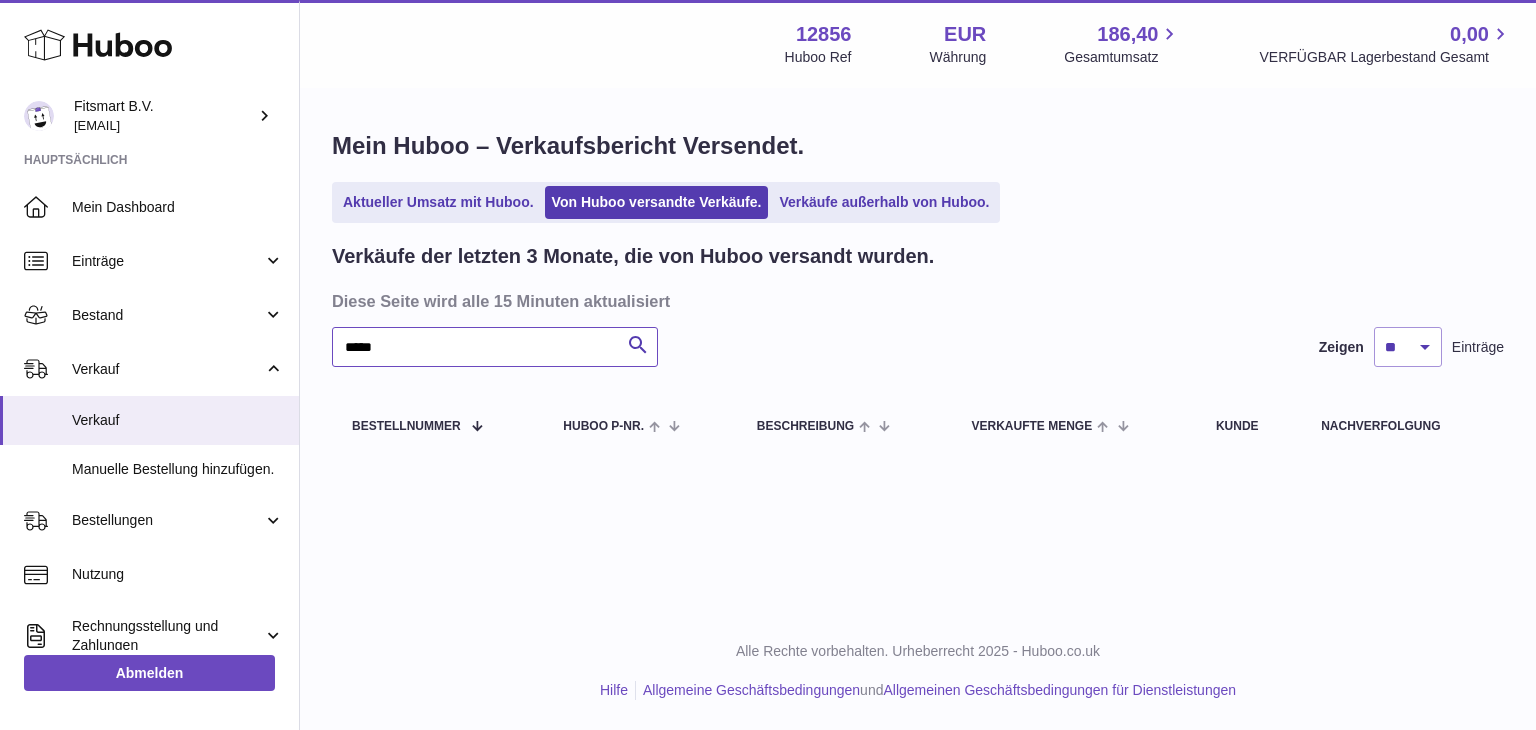 click on "*****" at bounding box center [495, 347] 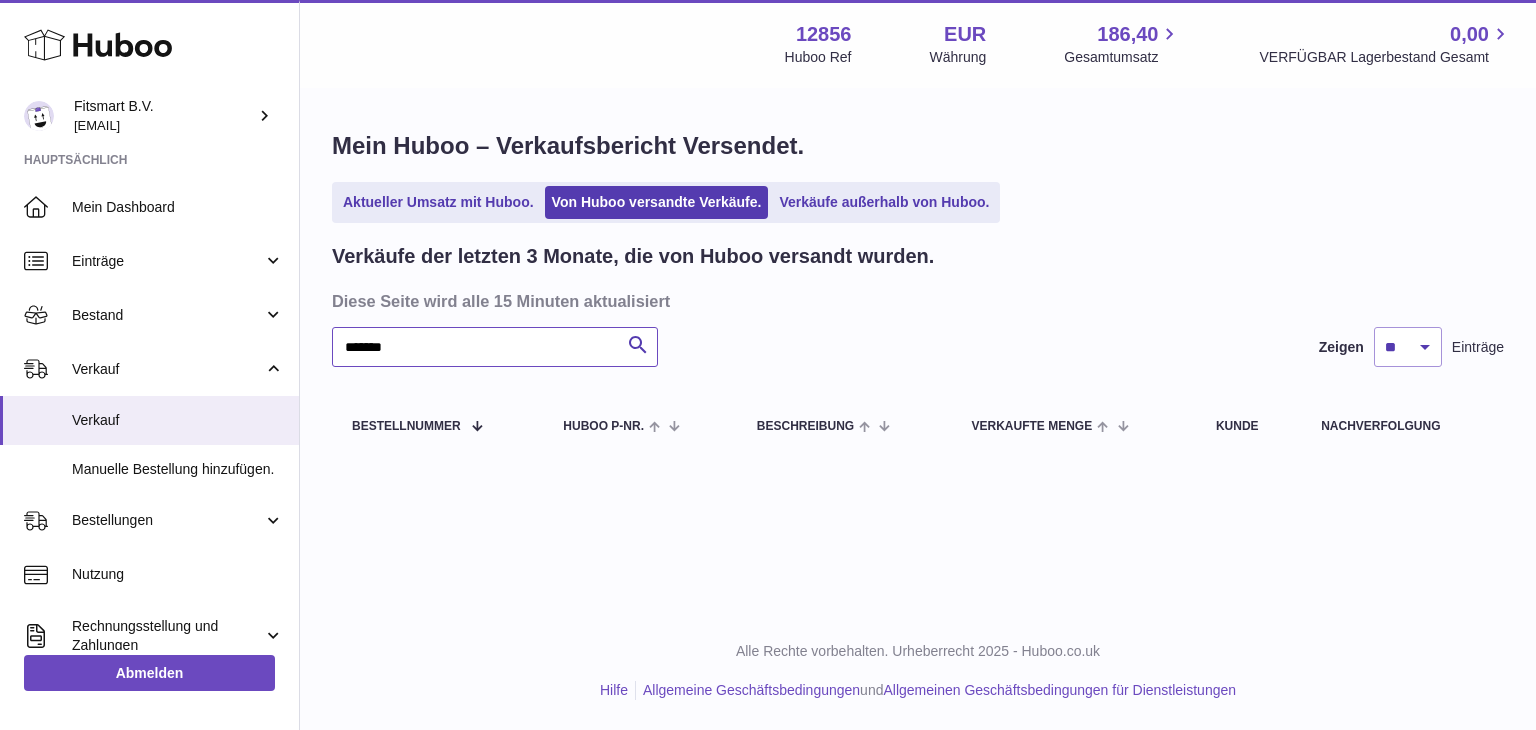click on "*******" at bounding box center (495, 347) 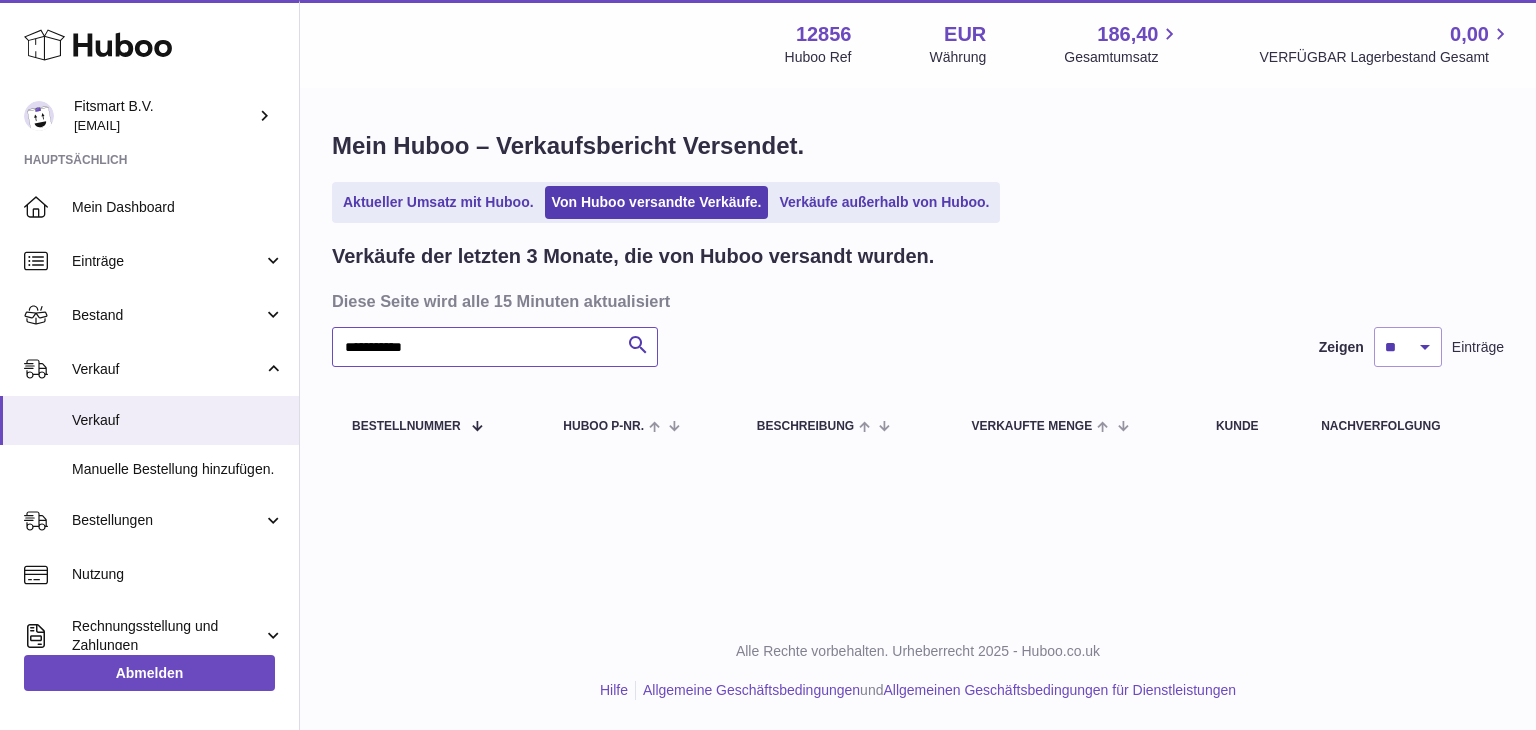 type on "**********" 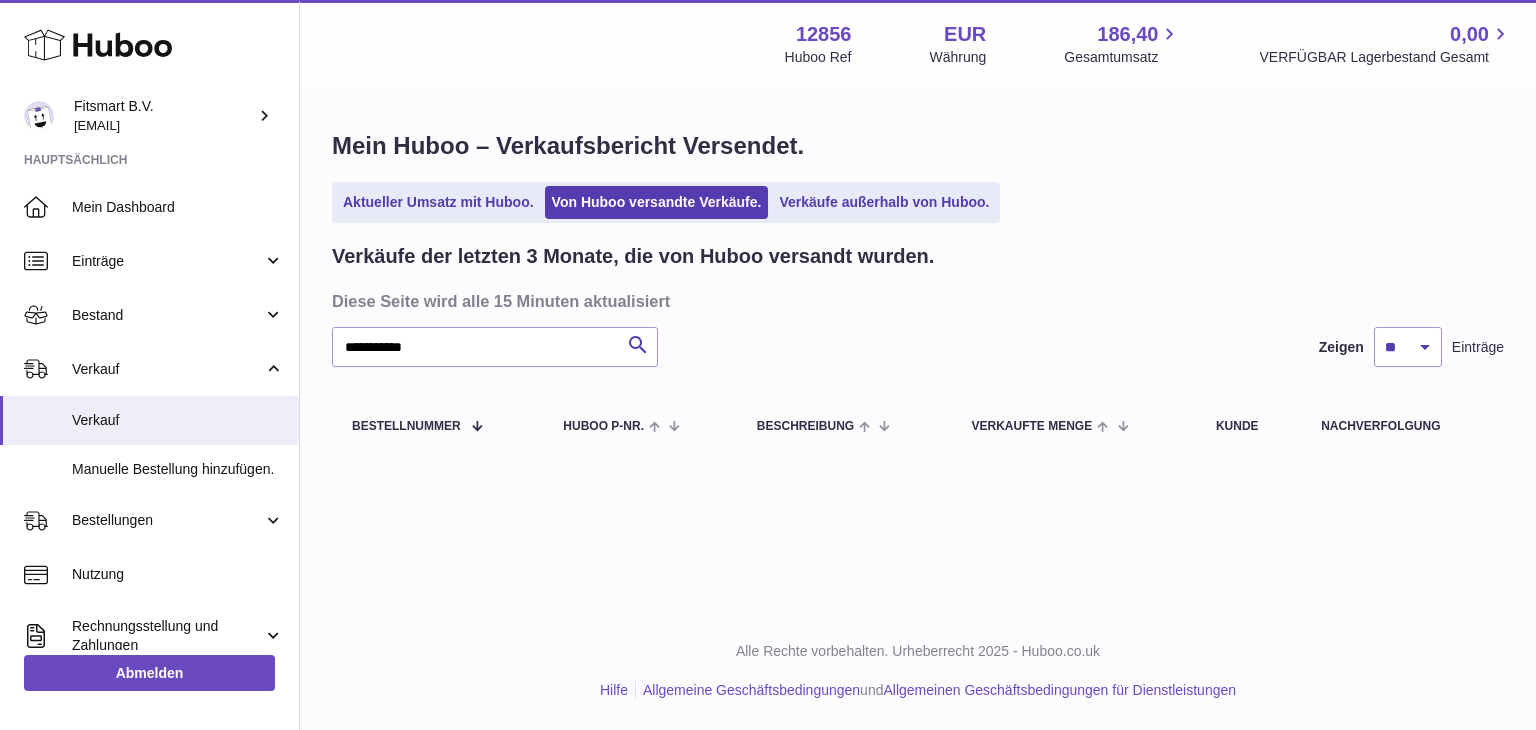 click on "**********" at bounding box center [918, 296] 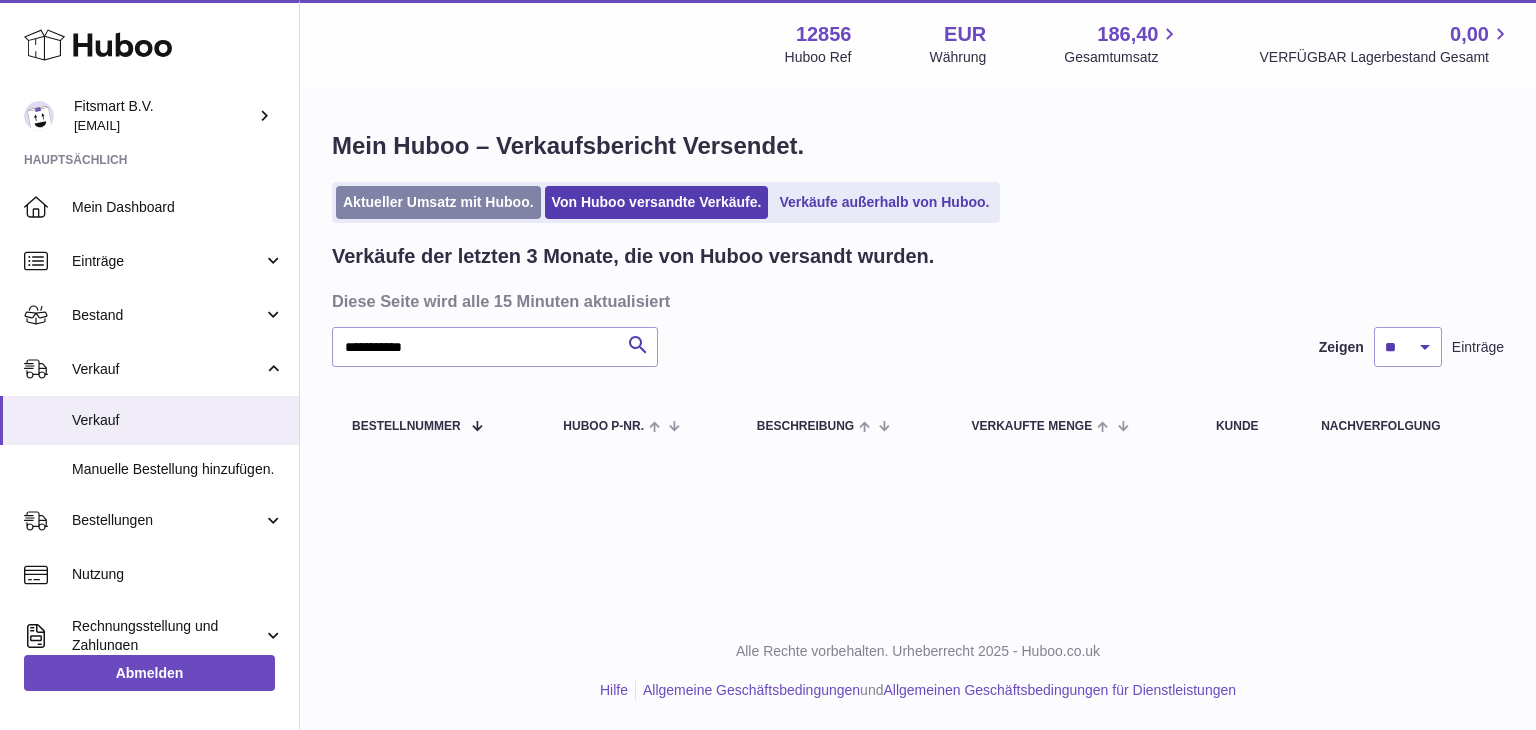 click on "Aktueller Umsatz mit Huboo." at bounding box center [438, 202] 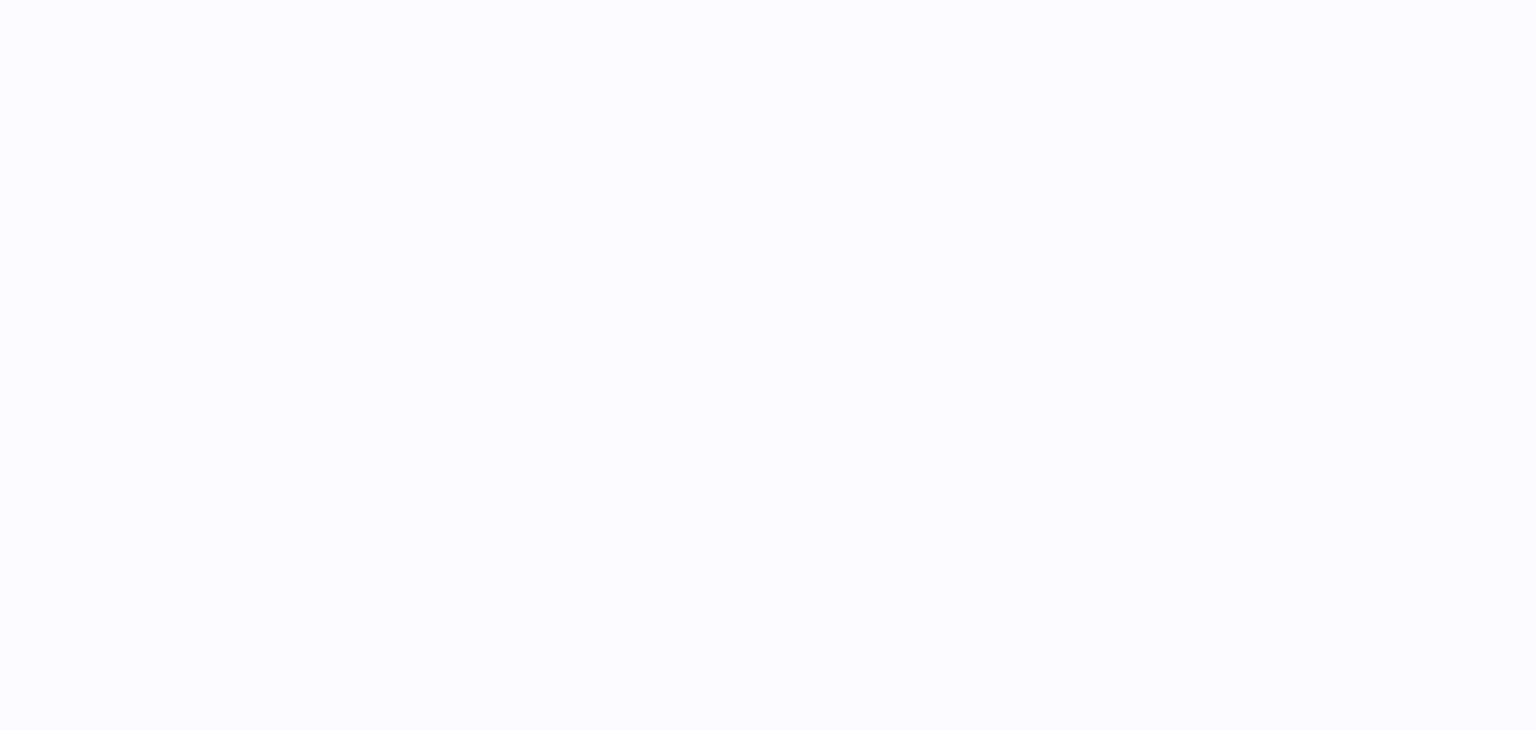 scroll, scrollTop: 0, scrollLeft: 0, axis: both 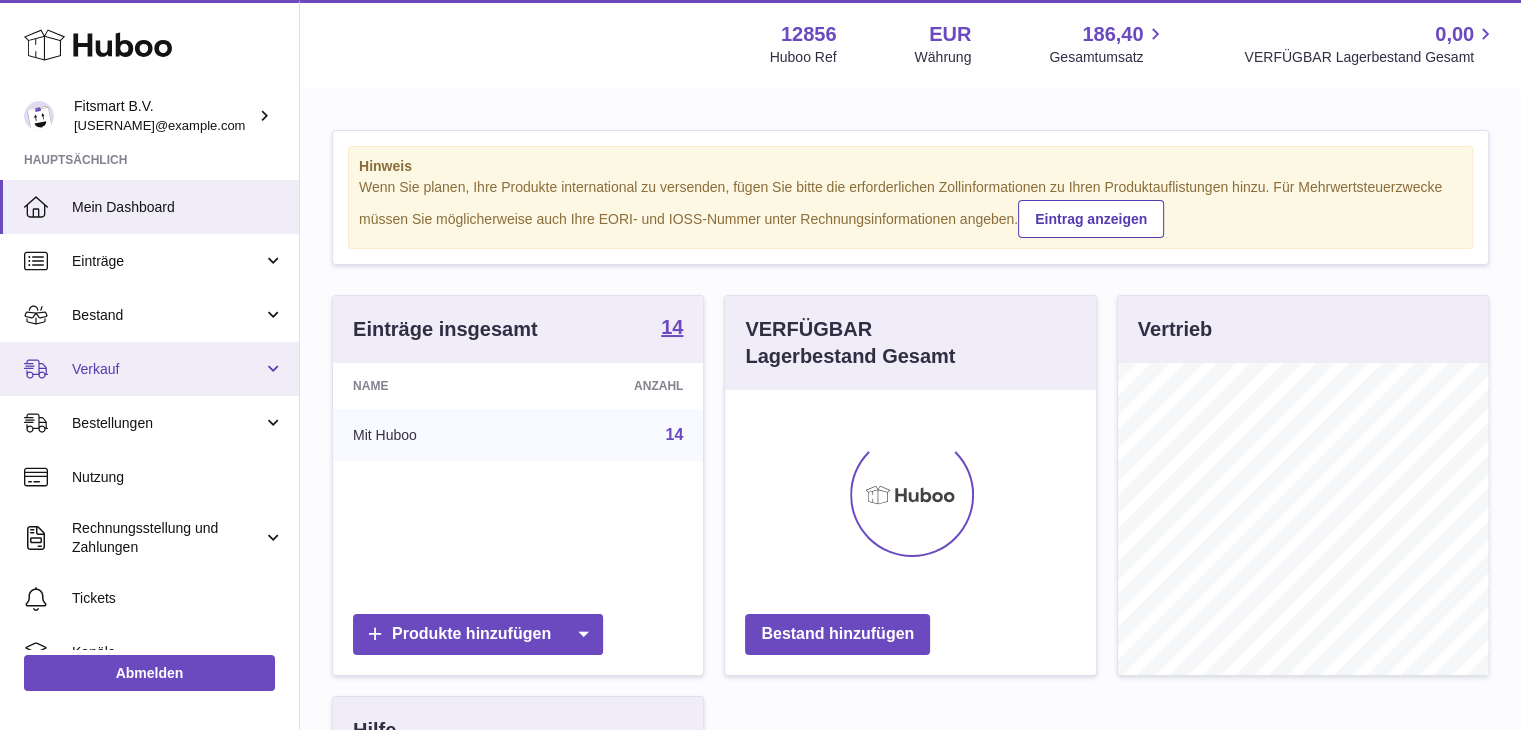 click on "Verkauf" at bounding box center (167, 369) 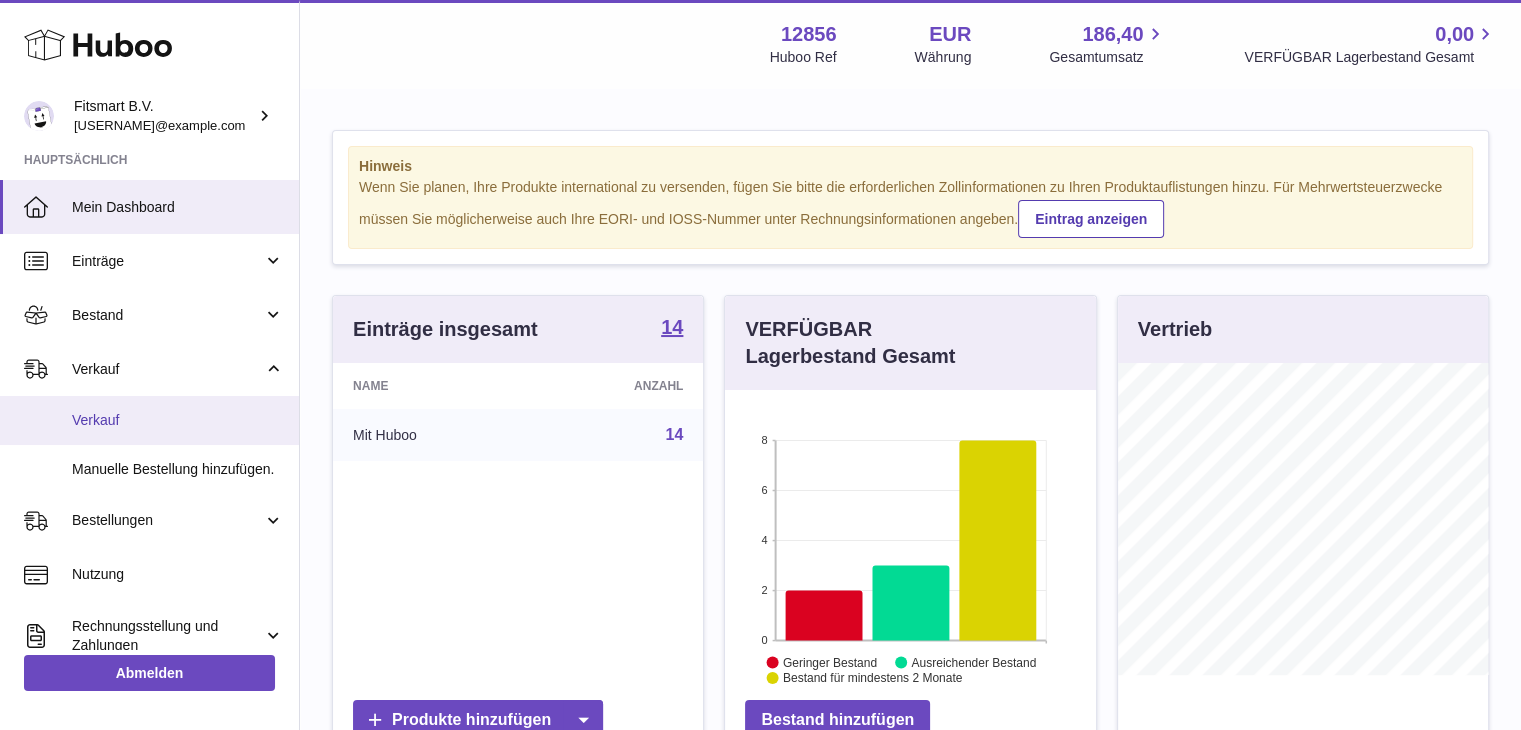 click on "Verkauf" at bounding box center (149, 420) 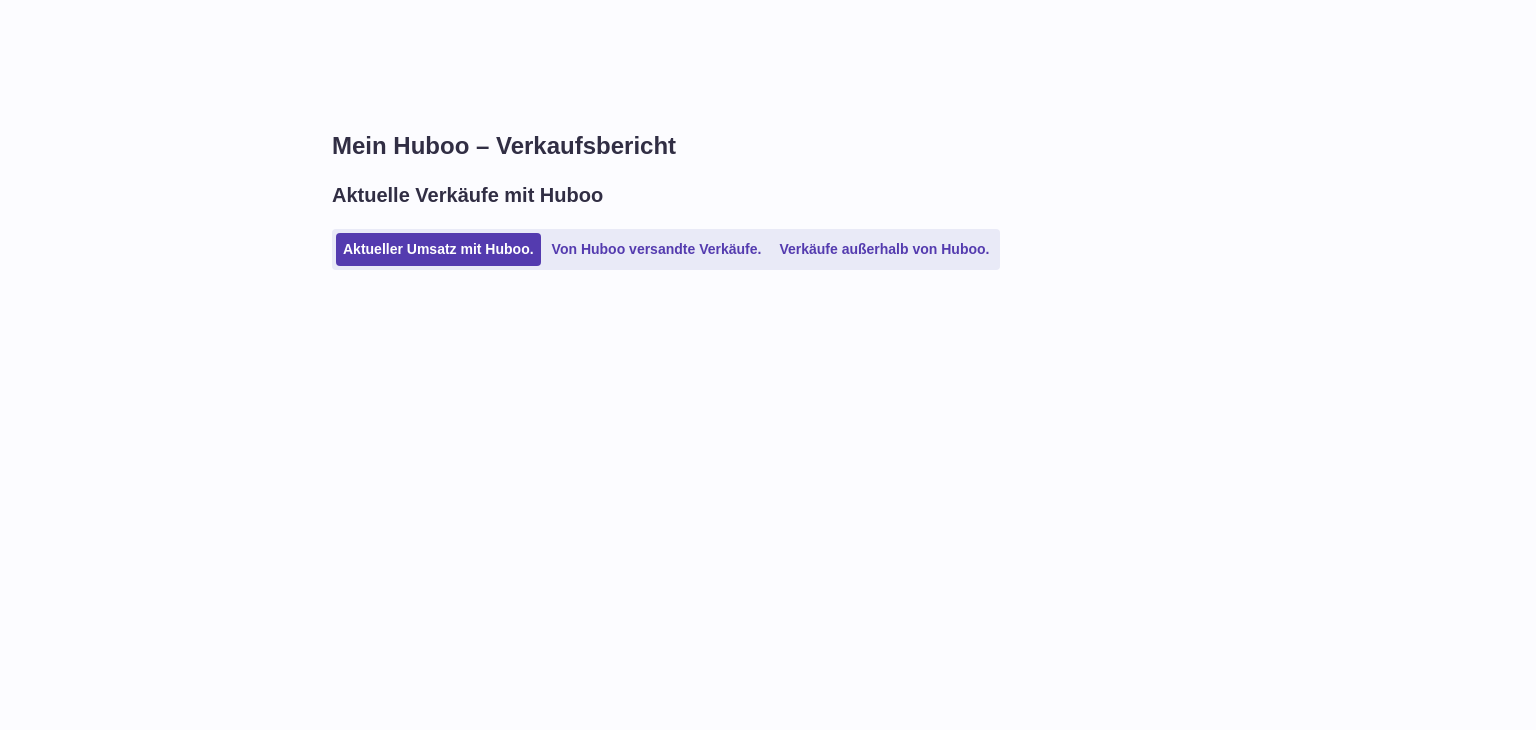 scroll, scrollTop: 0, scrollLeft: 0, axis: both 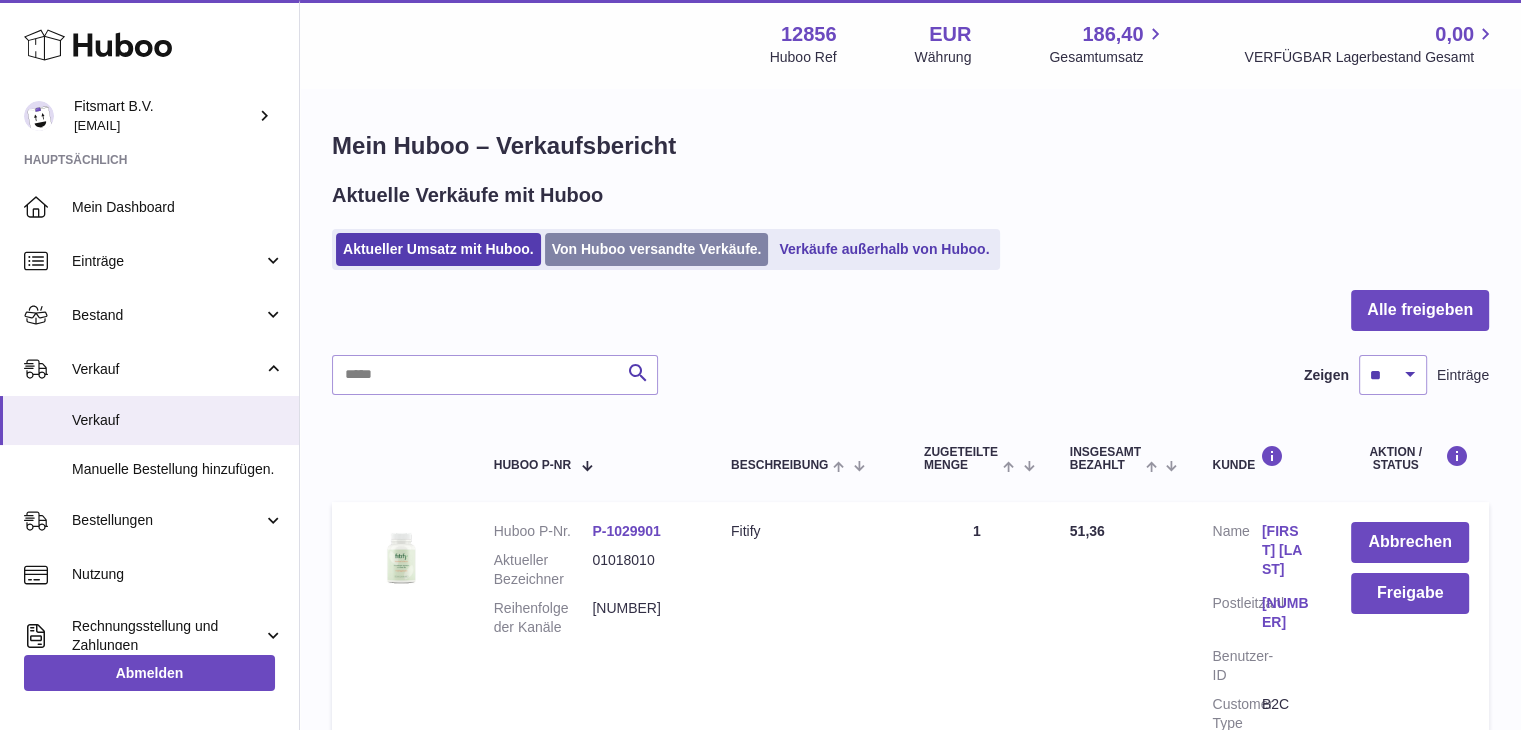 click on "Von Huboo versandte Verkäufe." at bounding box center [657, 249] 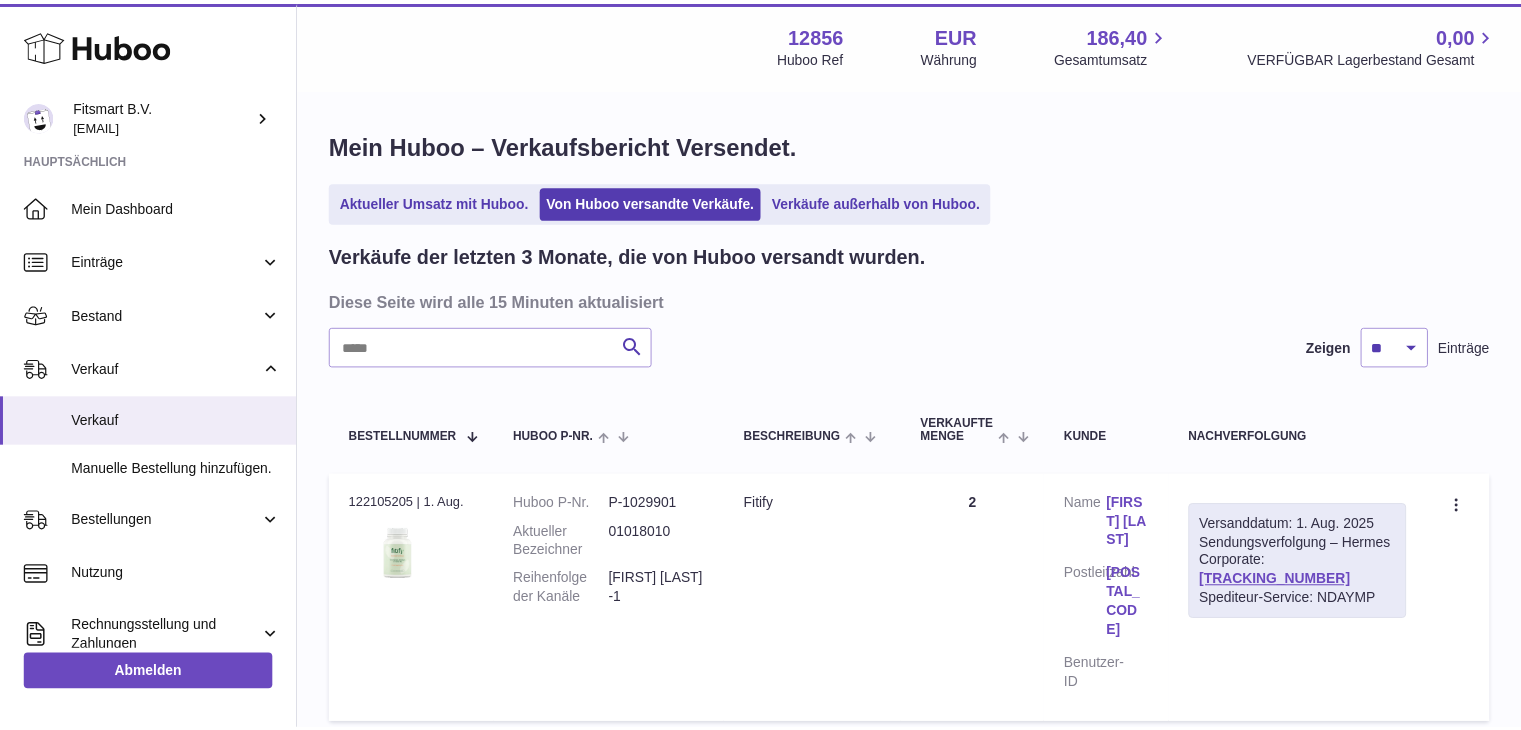 scroll, scrollTop: 0, scrollLeft: 0, axis: both 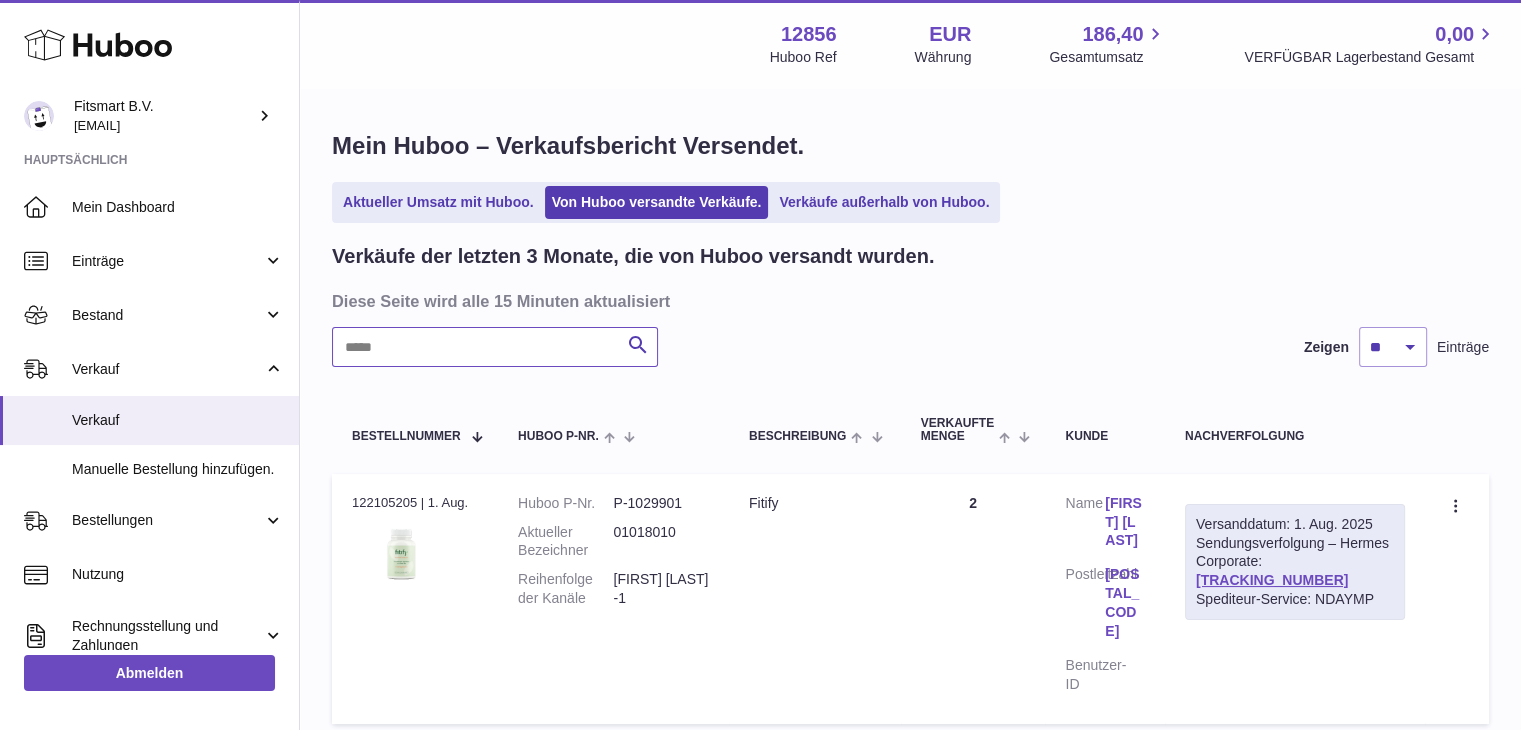 click at bounding box center (495, 347) 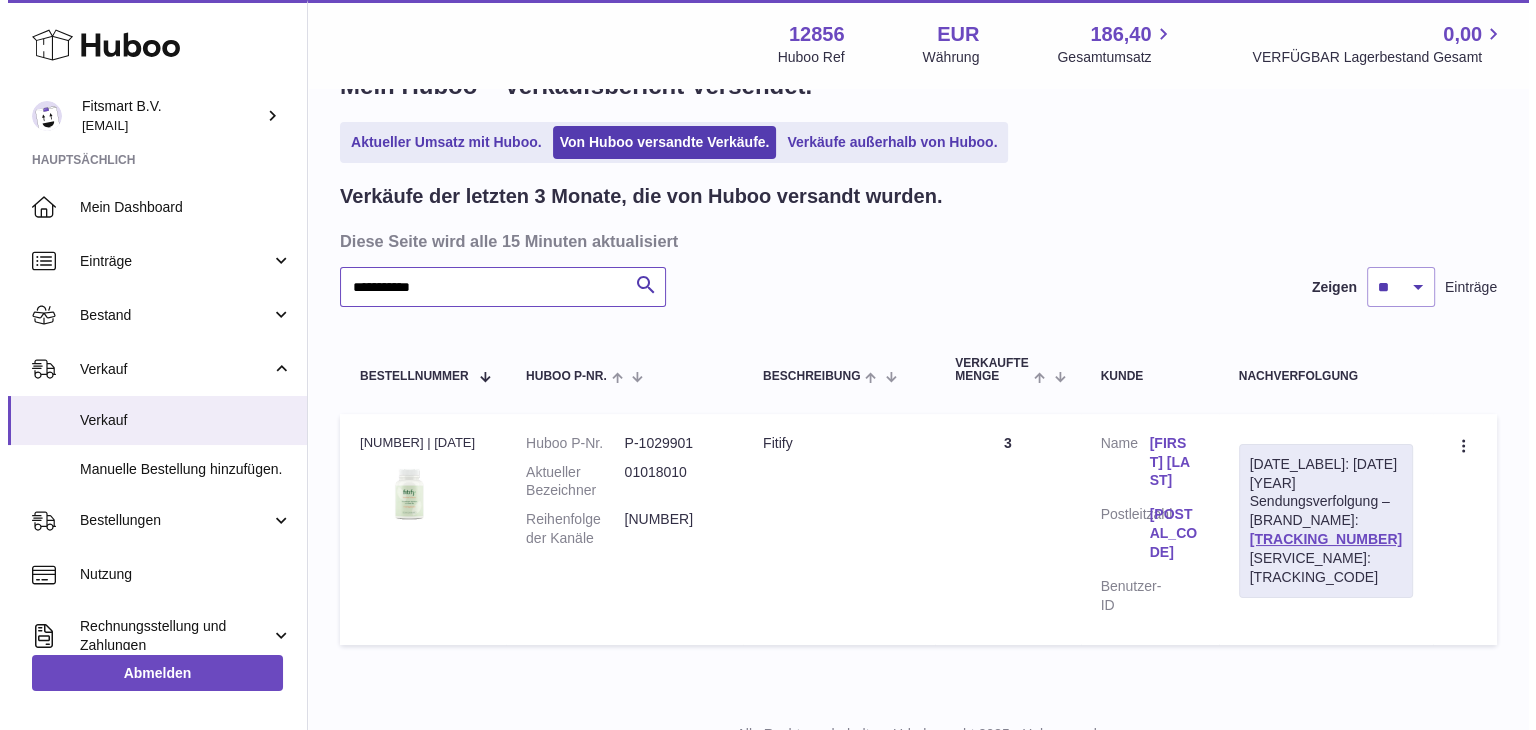 scroll, scrollTop: 60, scrollLeft: 0, axis: vertical 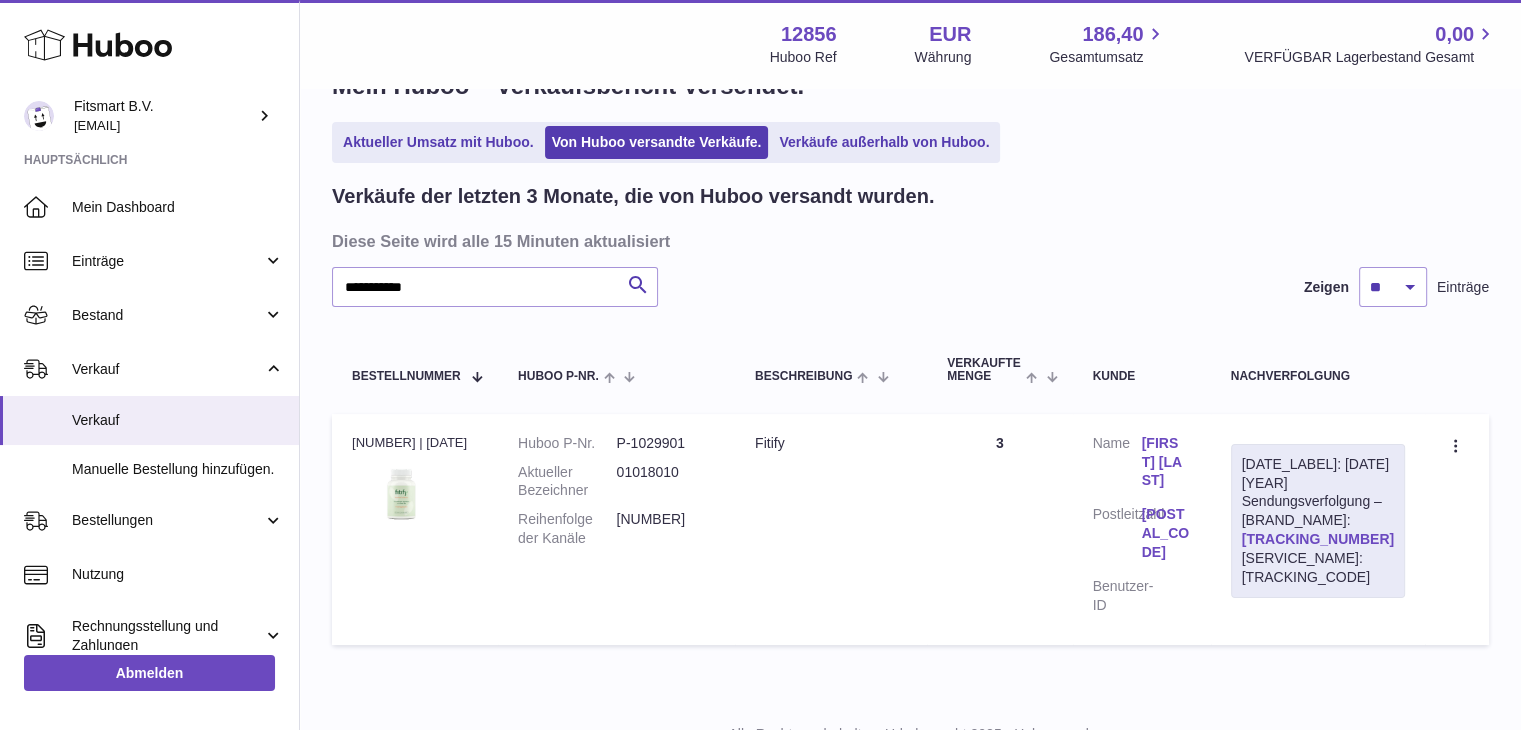 click on "[TRACKING_NUMBER]" at bounding box center [1318, 539] 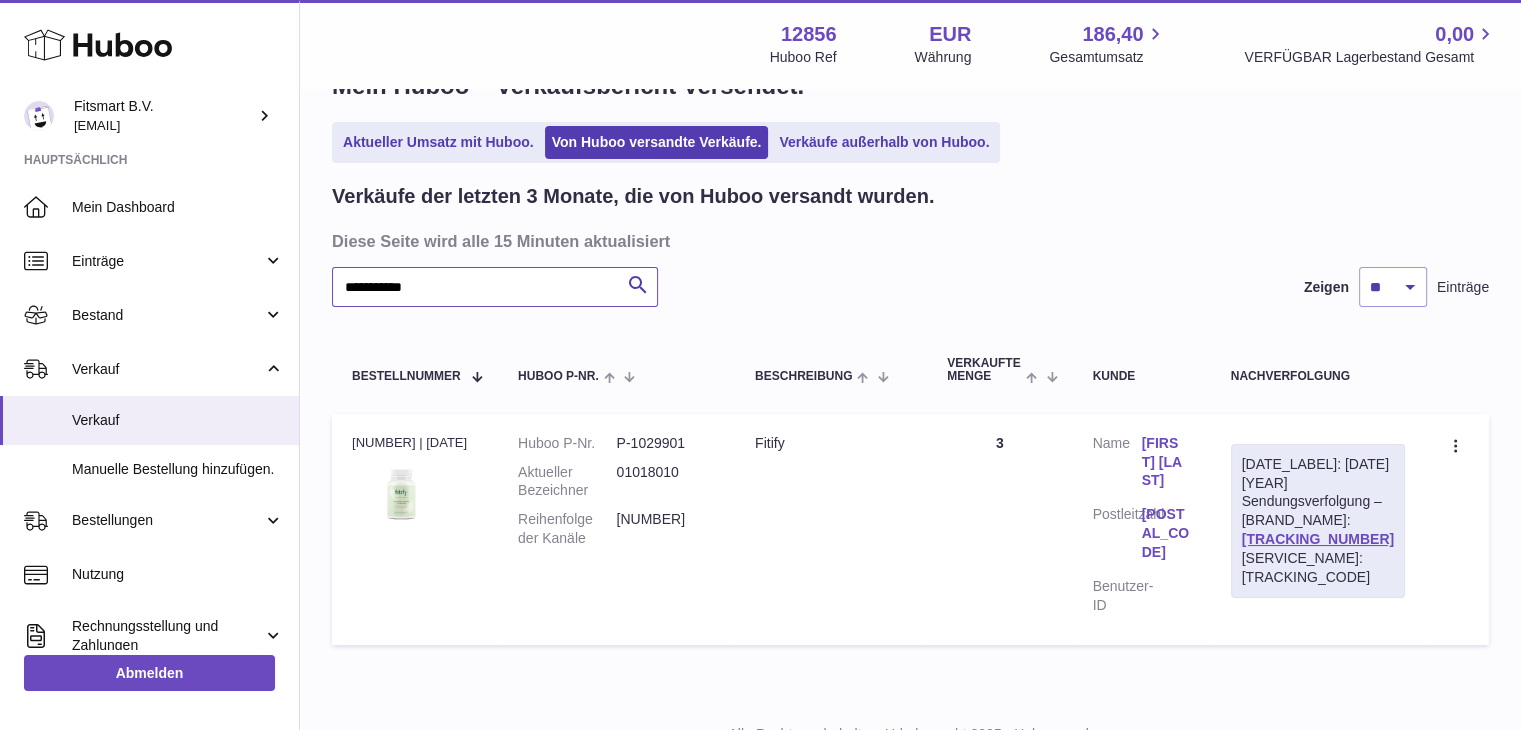 click on "**********" at bounding box center (495, 287) 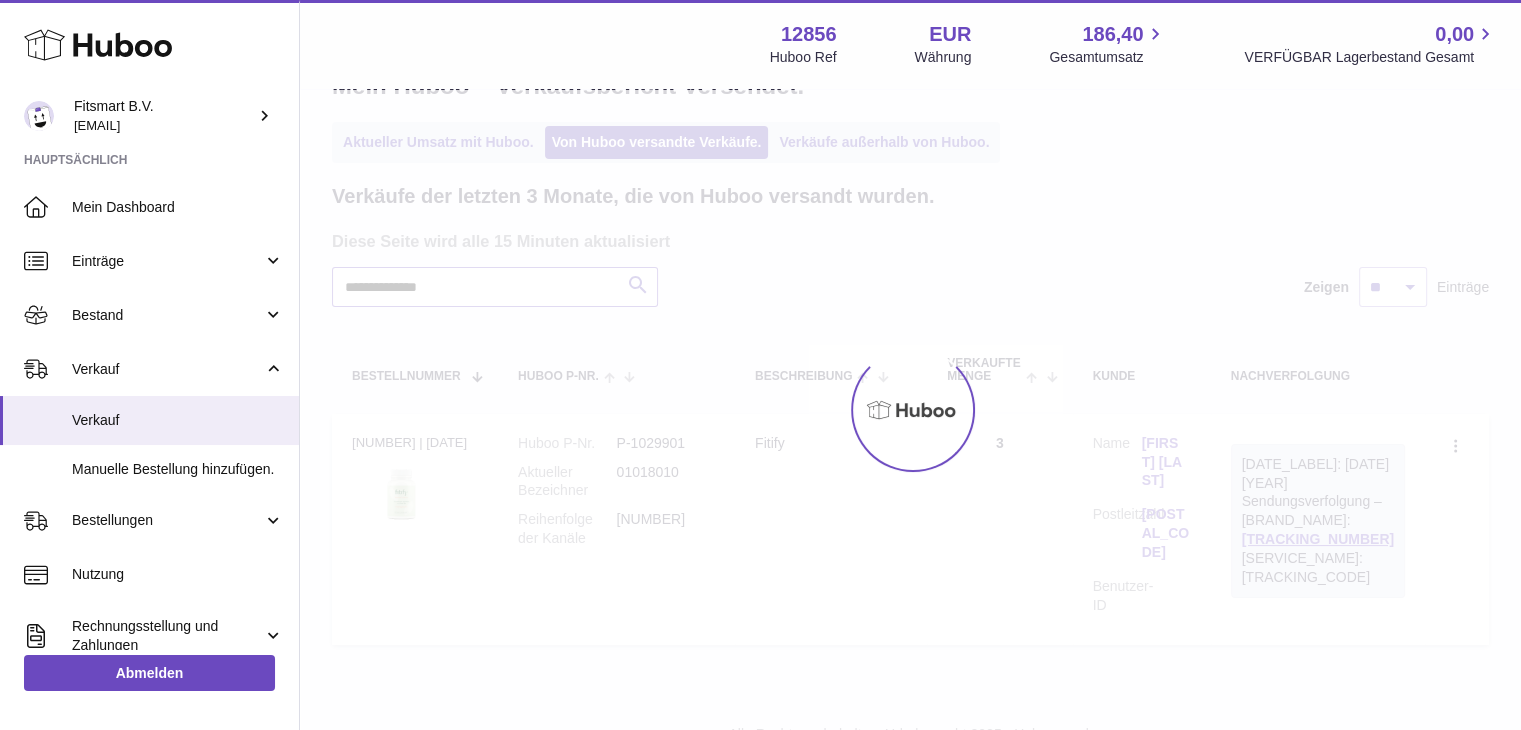 type on "**********" 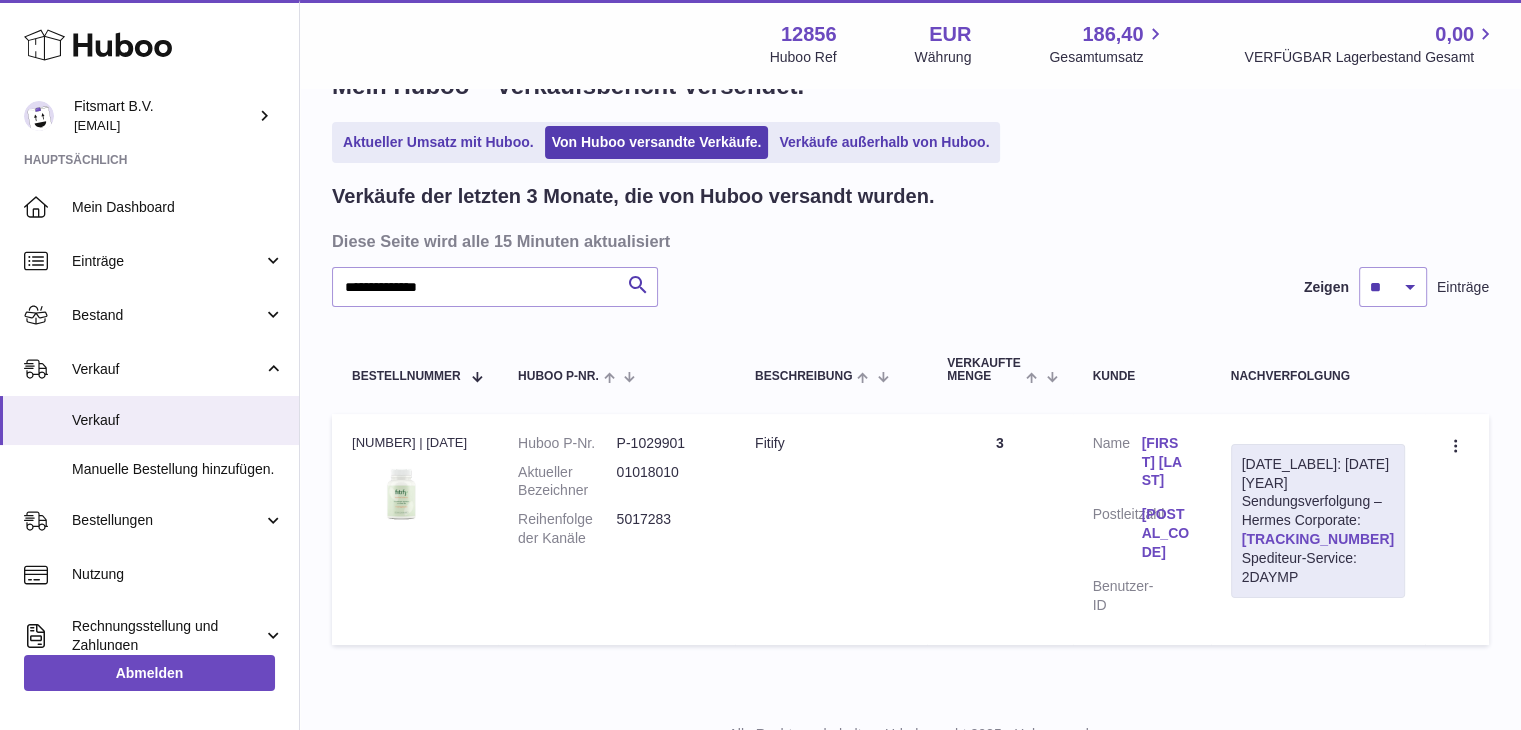 click on "[TRACKING_NUMBER]" at bounding box center (1318, 539) 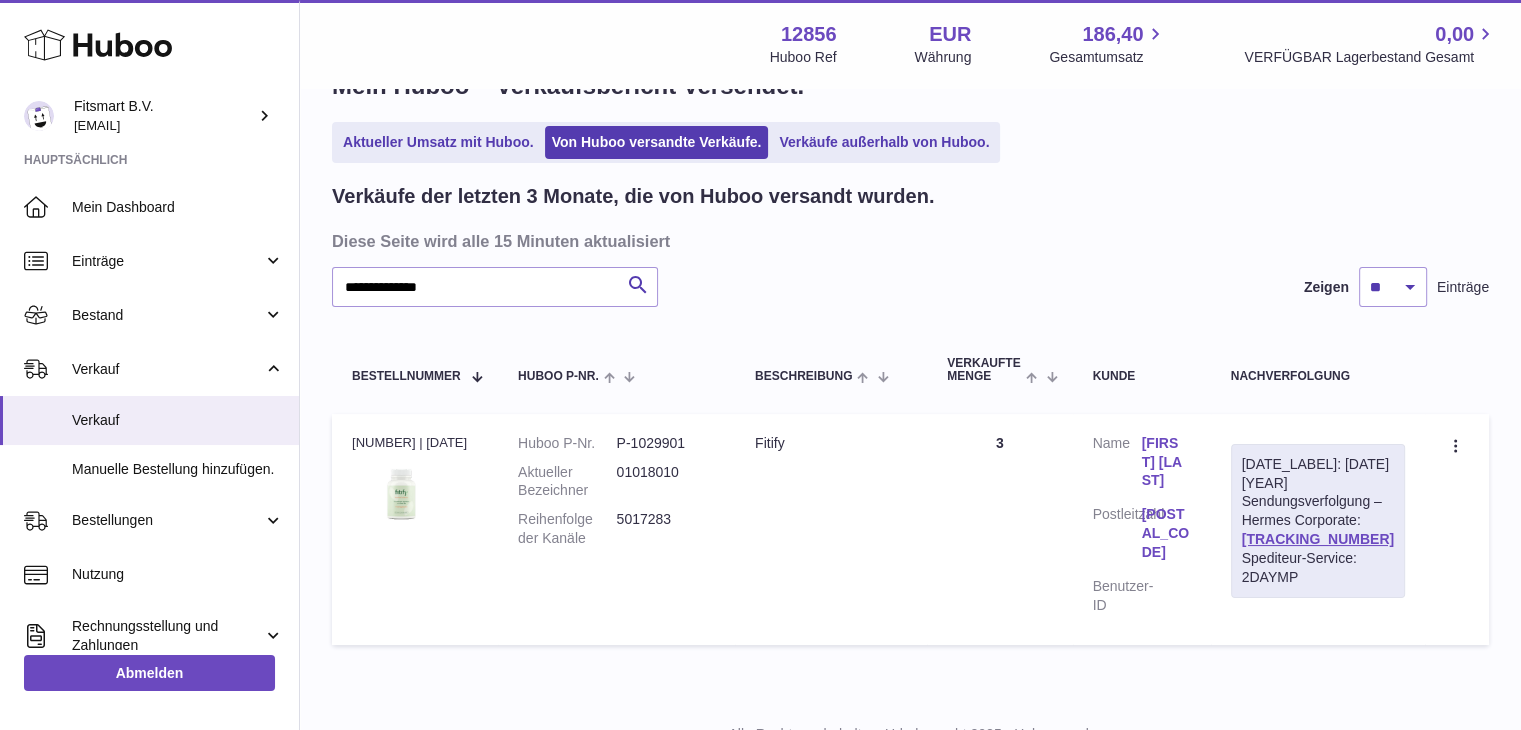 click on "[POSTAL_CODE]" at bounding box center [1166, 533] 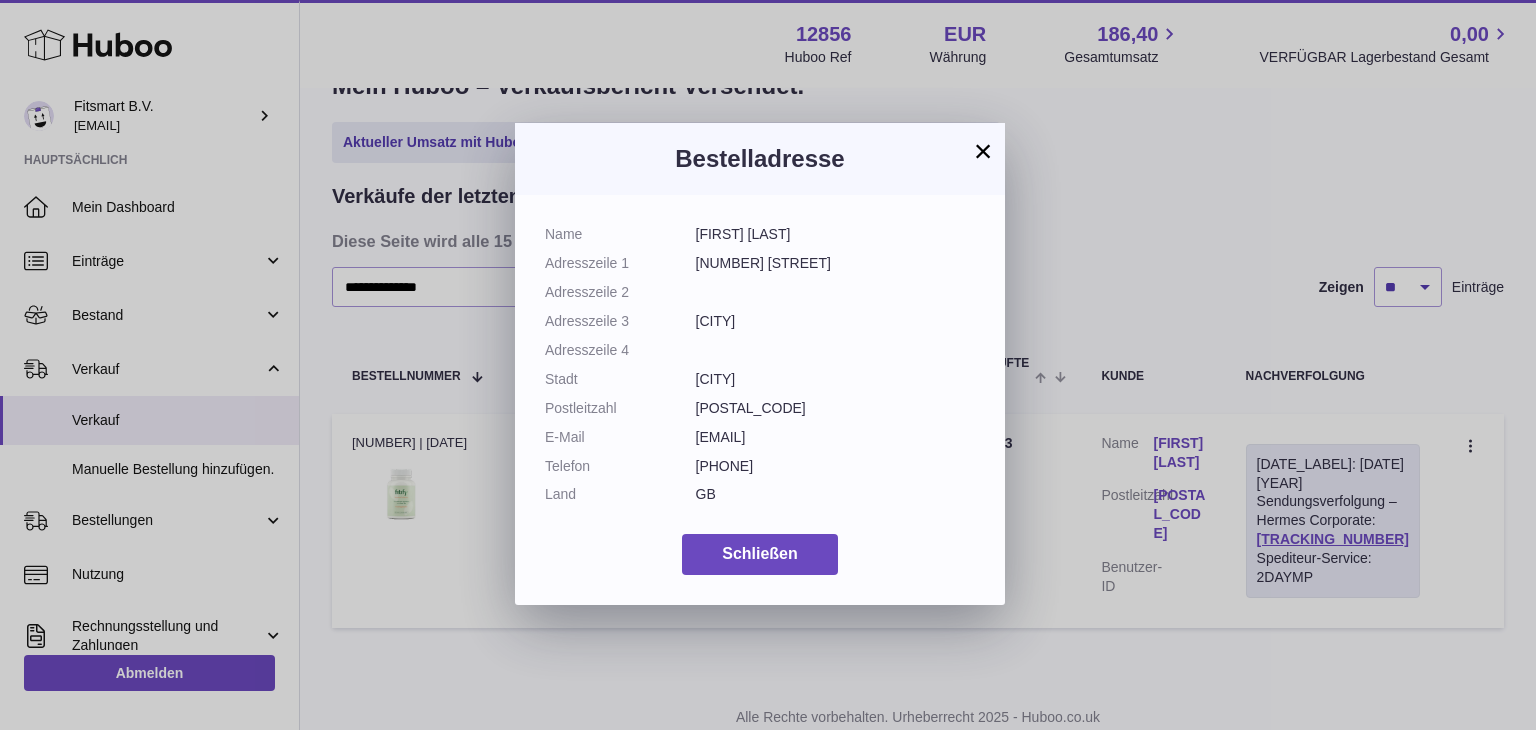 click on "[POSTAL_CODE]" at bounding box center (836, 408) 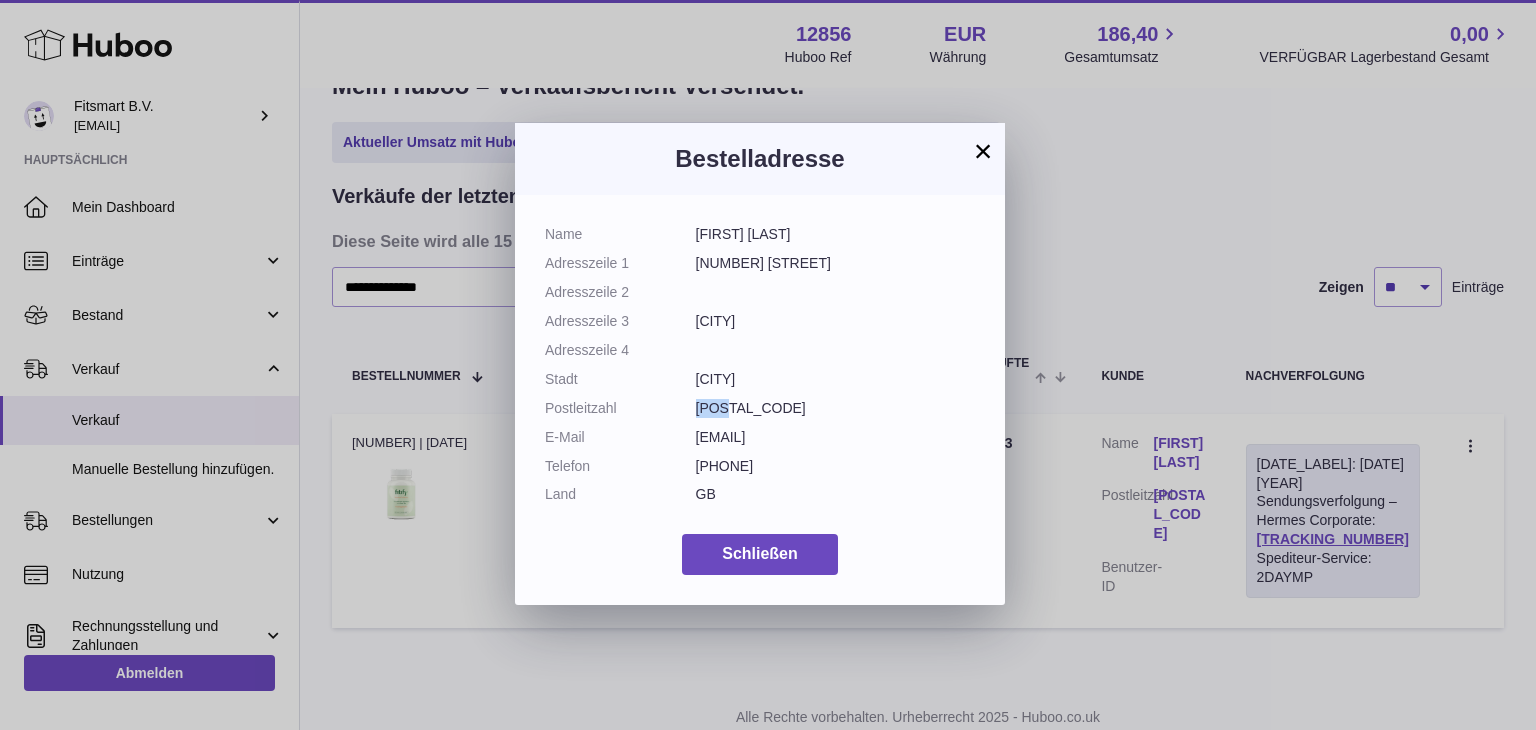 click on "[POSTAL_CODE]" at bounding box center [836, 408] 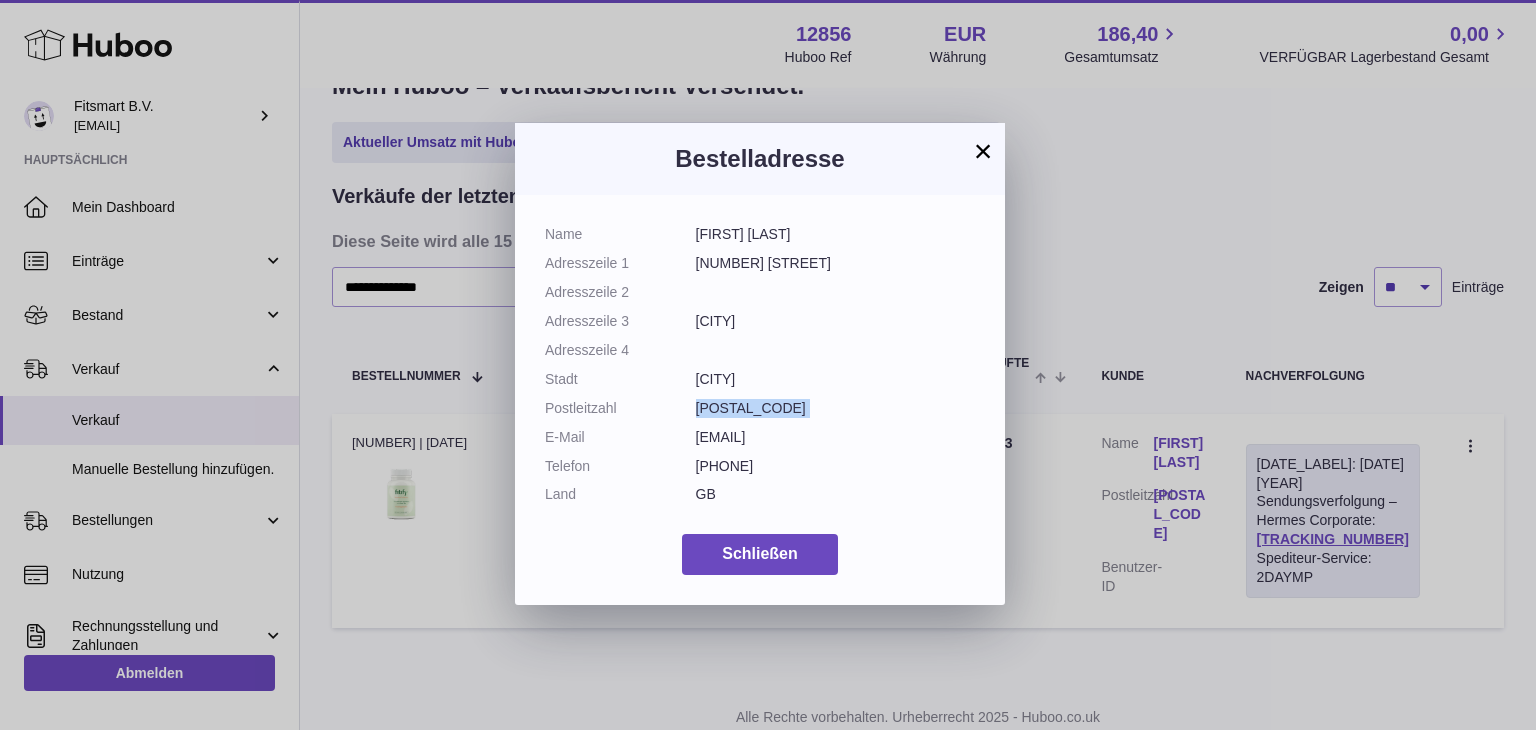 click on "[POSTAL_CODE]" at bounding box center [836, 408] 